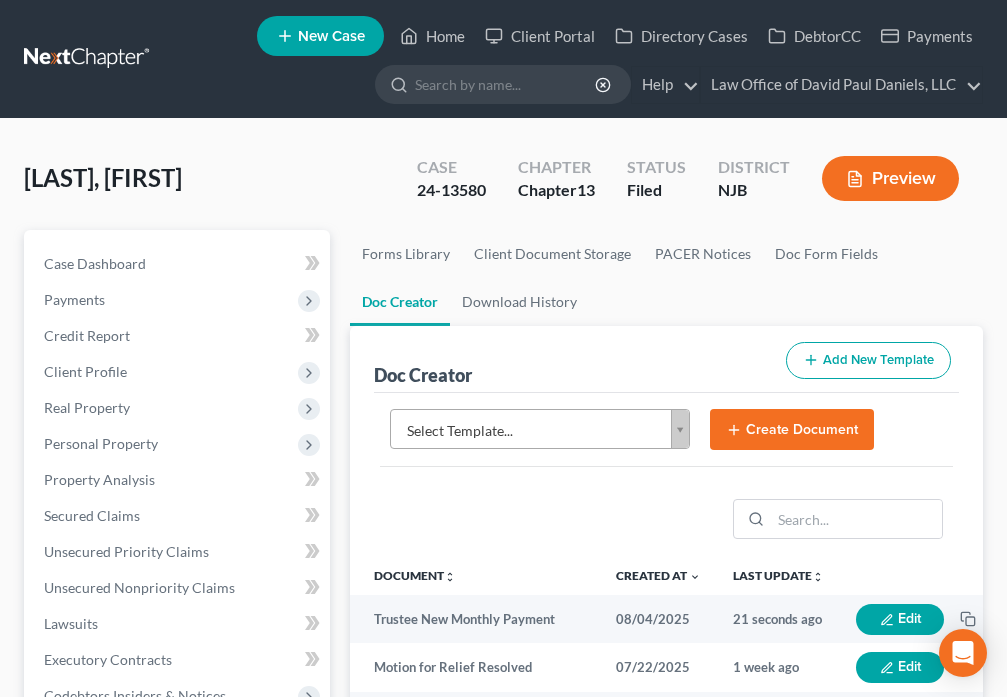 scroll, scrollTop: 0, scrollLeft: 0, axis: both 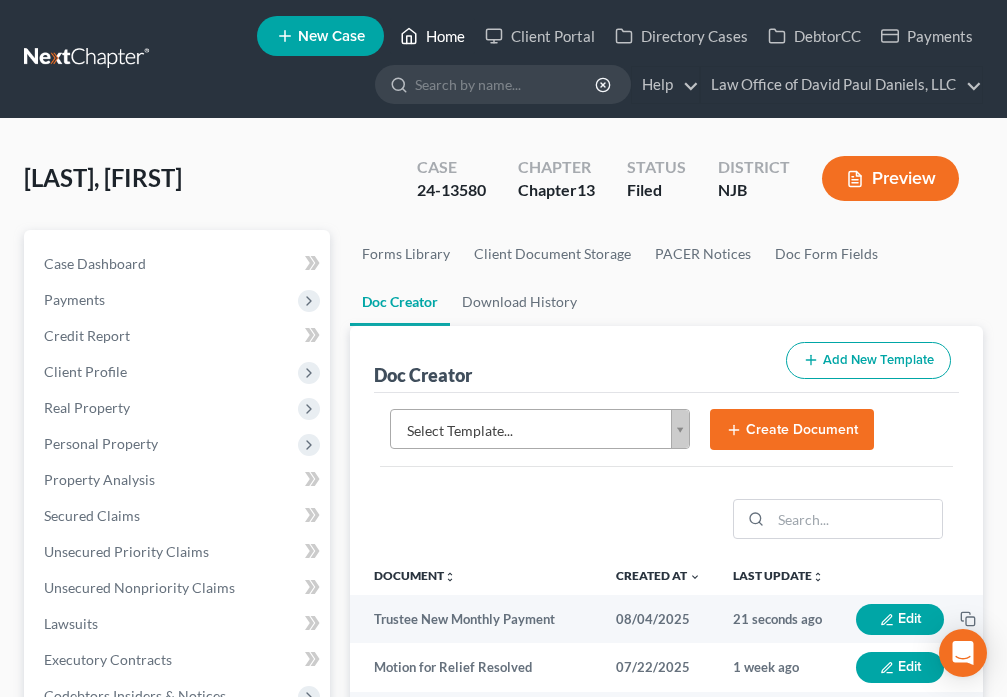 click 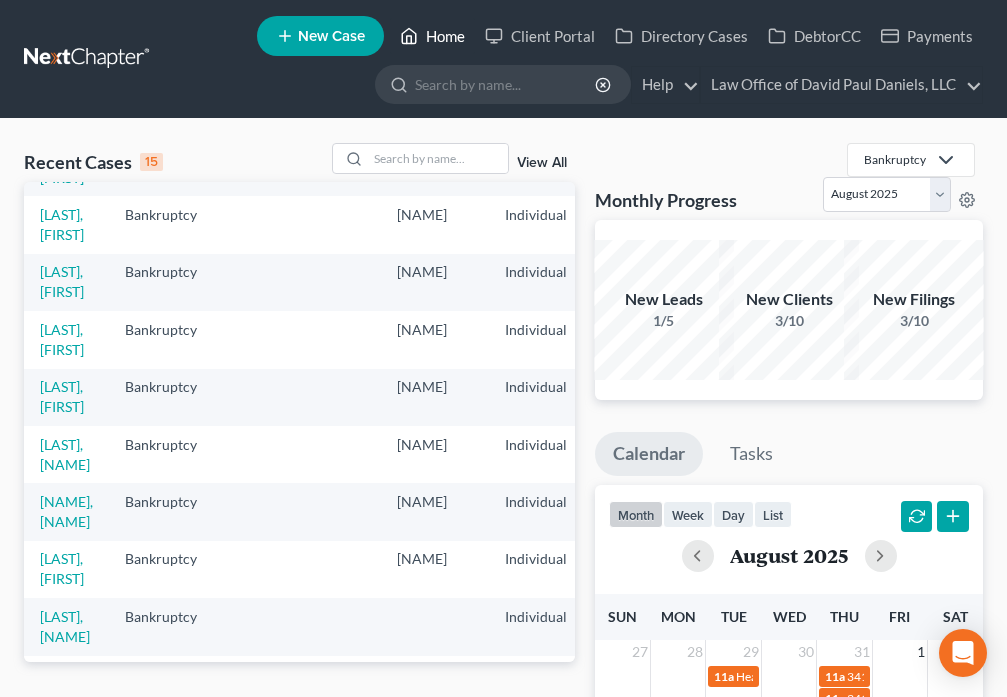 scroll, scrollTop: 475, scrollLeft: 0, axis: vertical 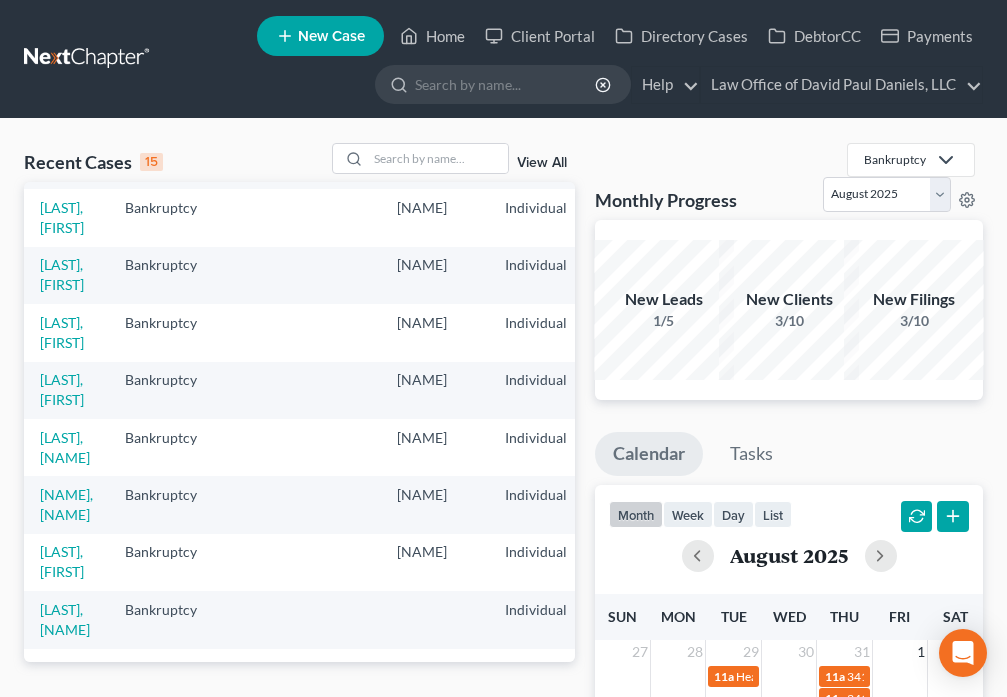 click on "[NAME], [NAME]" at bounding box center (66, 504) 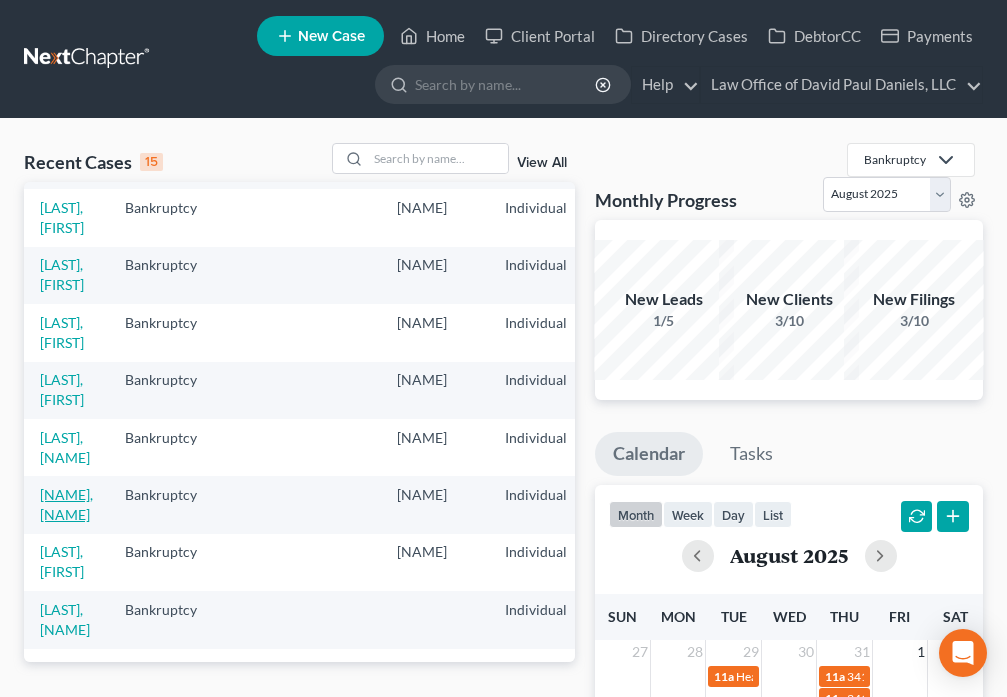 click on "[NAME], [NAME]" at bounding box center [66, 504] 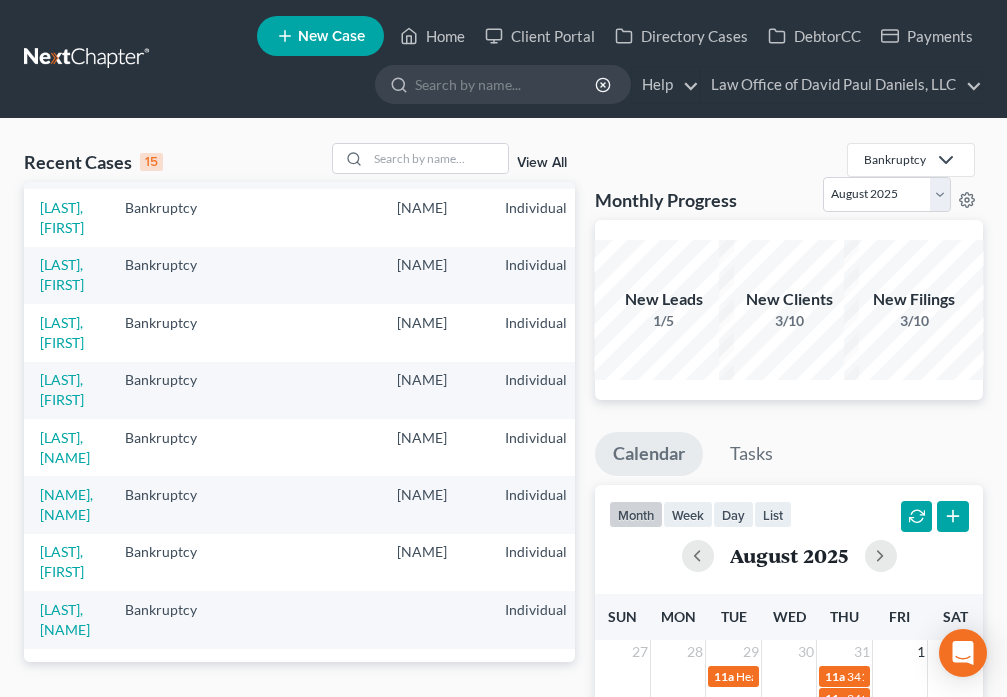 select on "4" 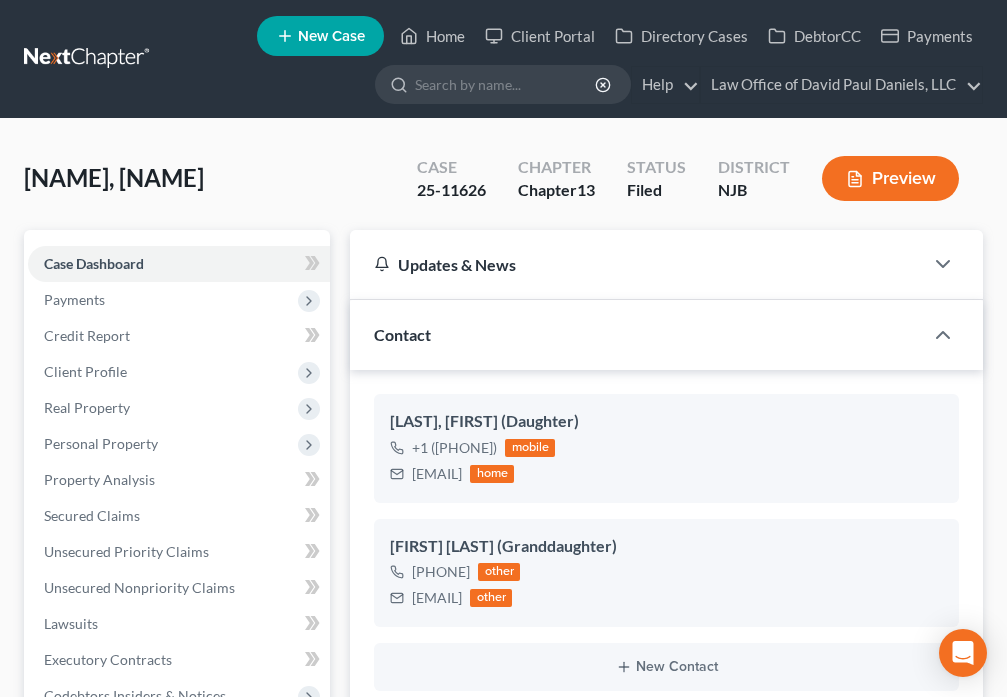 scroll, scrollTop: 187, scrollLeft: 0, axis: vertical 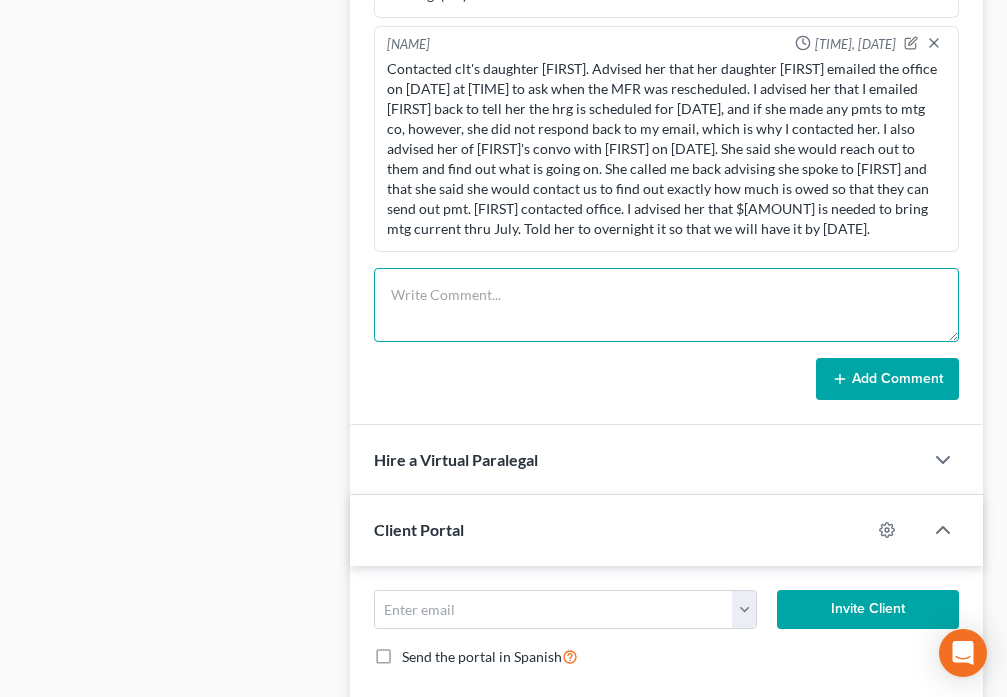 click at bounding box center [666, 305] 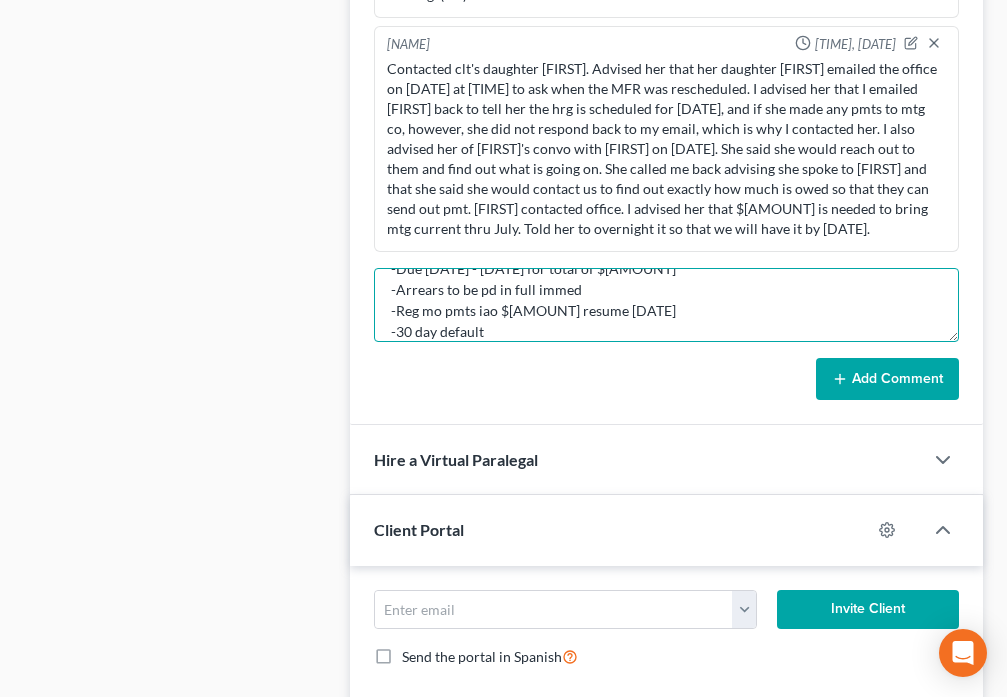 scroll, scrollTop: 68, scrollLeft: 0, axis: vertical 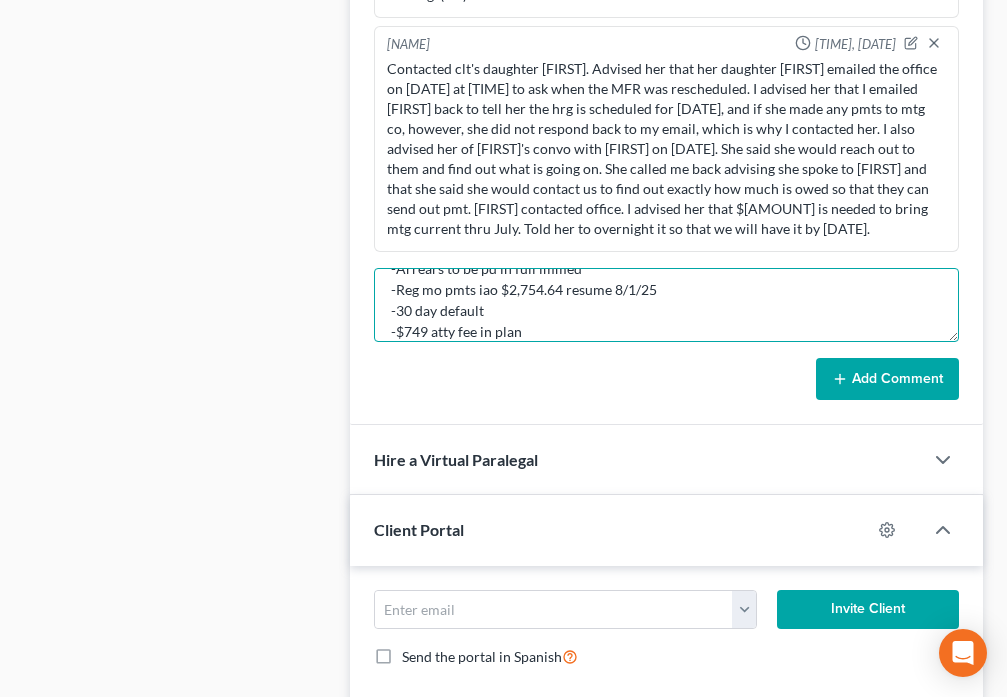 type on "7/24/25 - Hrg MFR filed by Shellpoint Mtg - Resolved OTBS
-Due 3/1/25 - 7/1/25 for total of $13,773.20
-Arrears to be pd in full immed
-Reg mo pmts iao $2,754.64 resume 8/1/25
-30 day default
-$749 atty fee in plan" 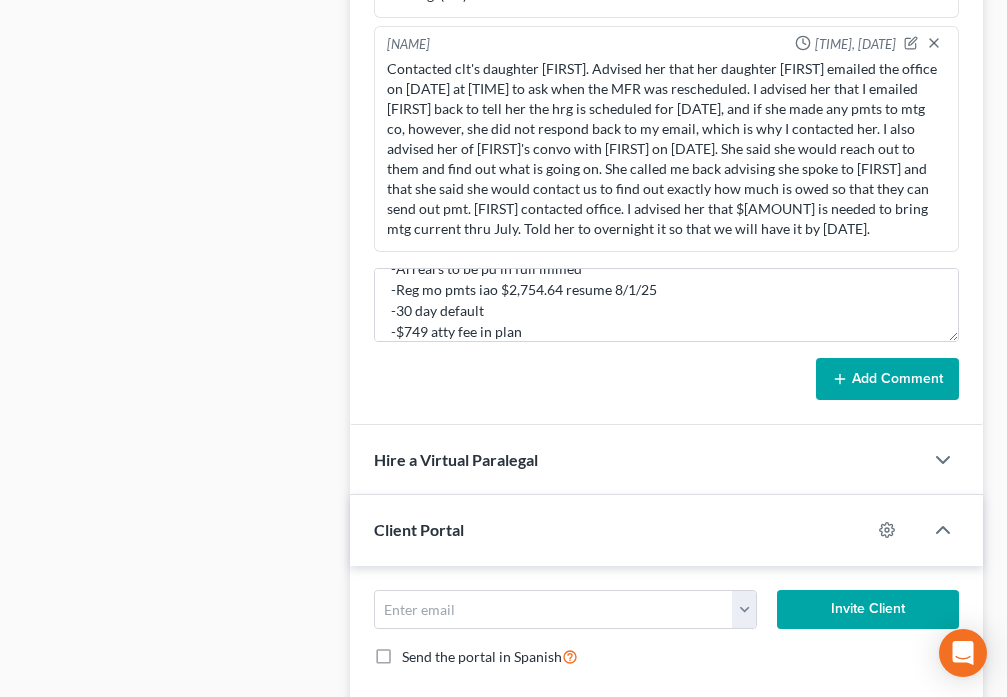 click on "Add Comment" at bounding box center (887, 379) 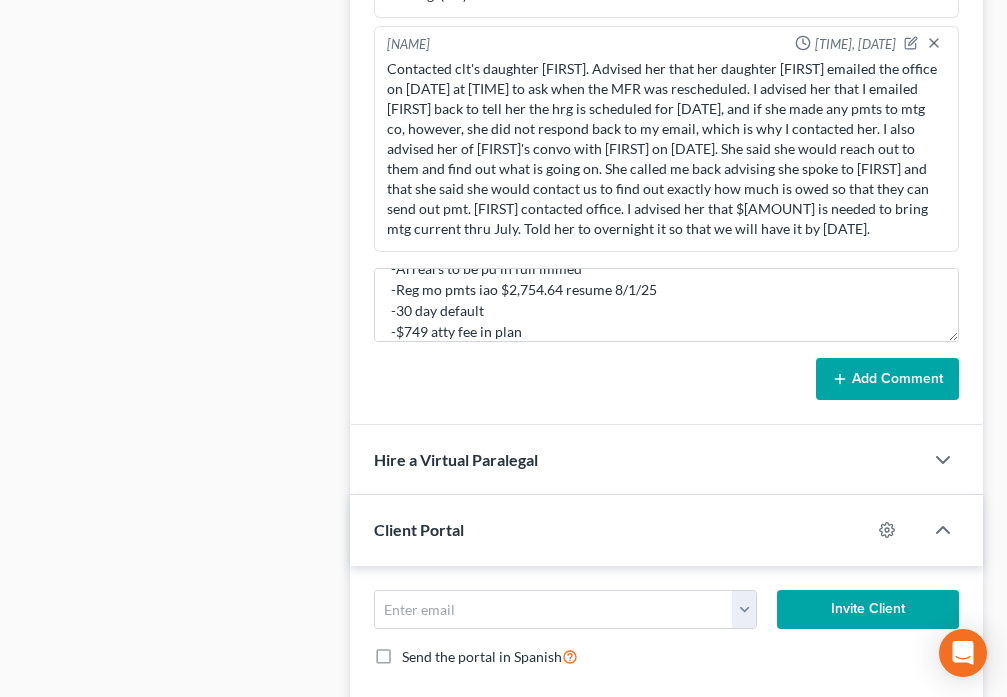 type 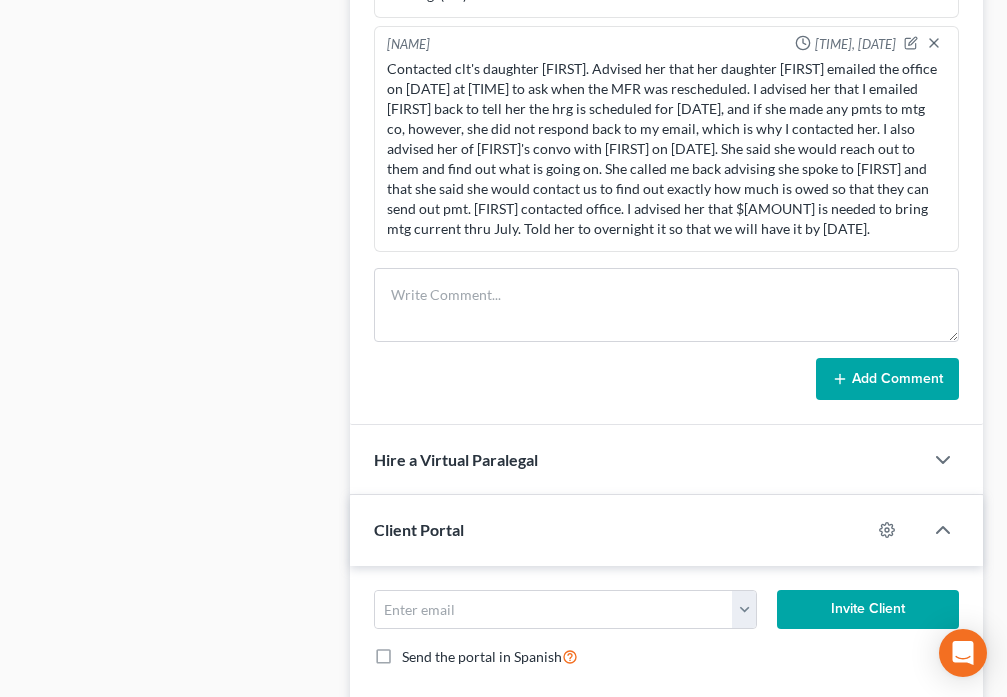 scroll, scrollTop: 0, scrollLeft: 0, axis: both 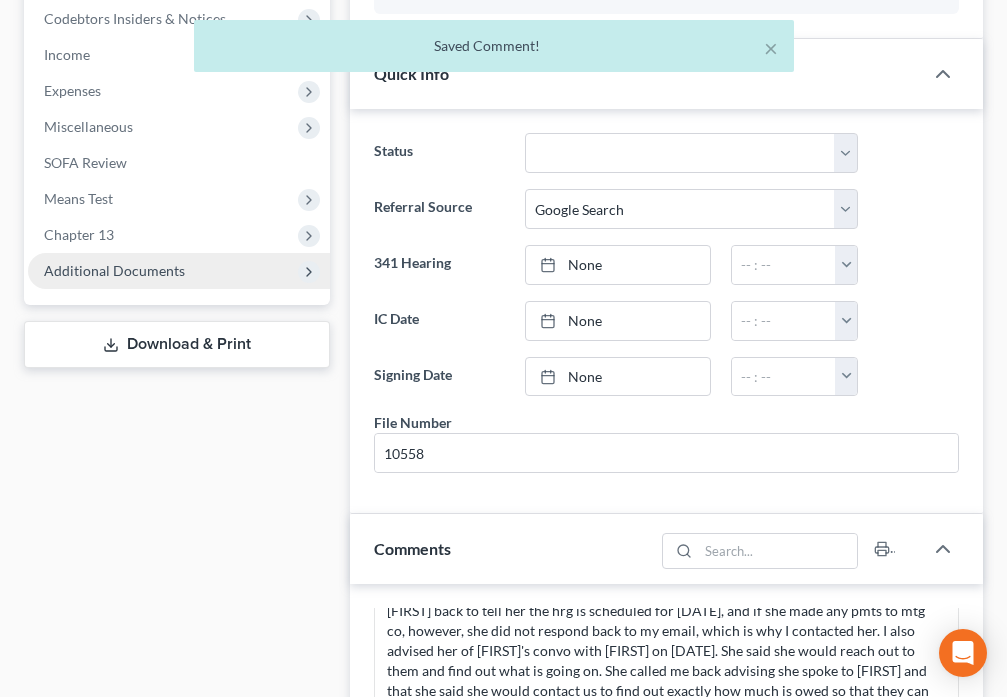 click on "Additional Documents" at bounding box center [114, 270] 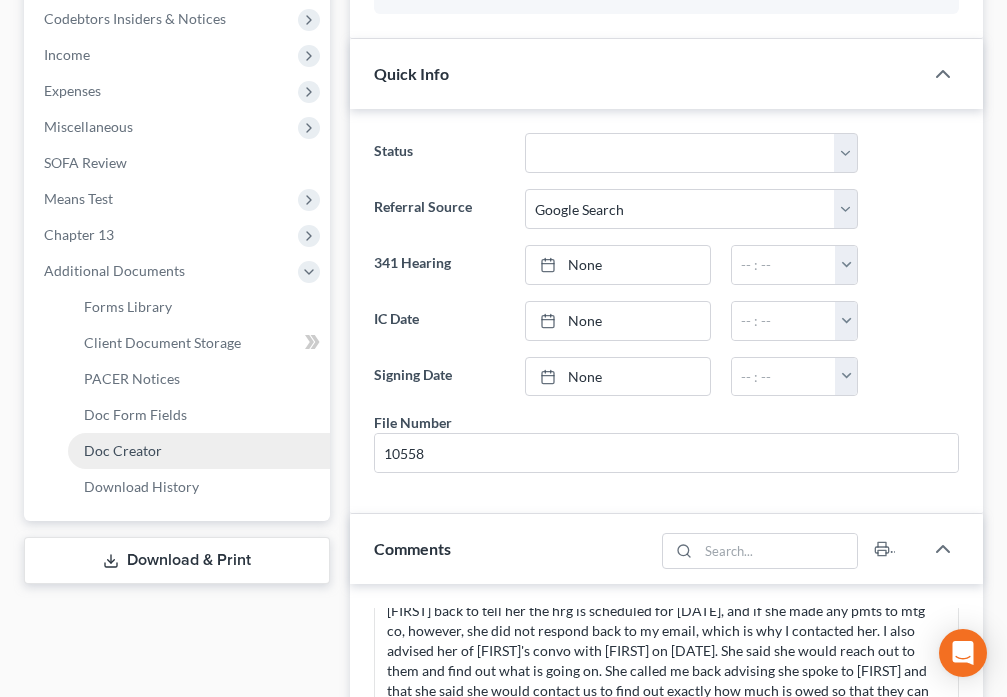 click on "Doc Creator" at bounding box center (199, 451) 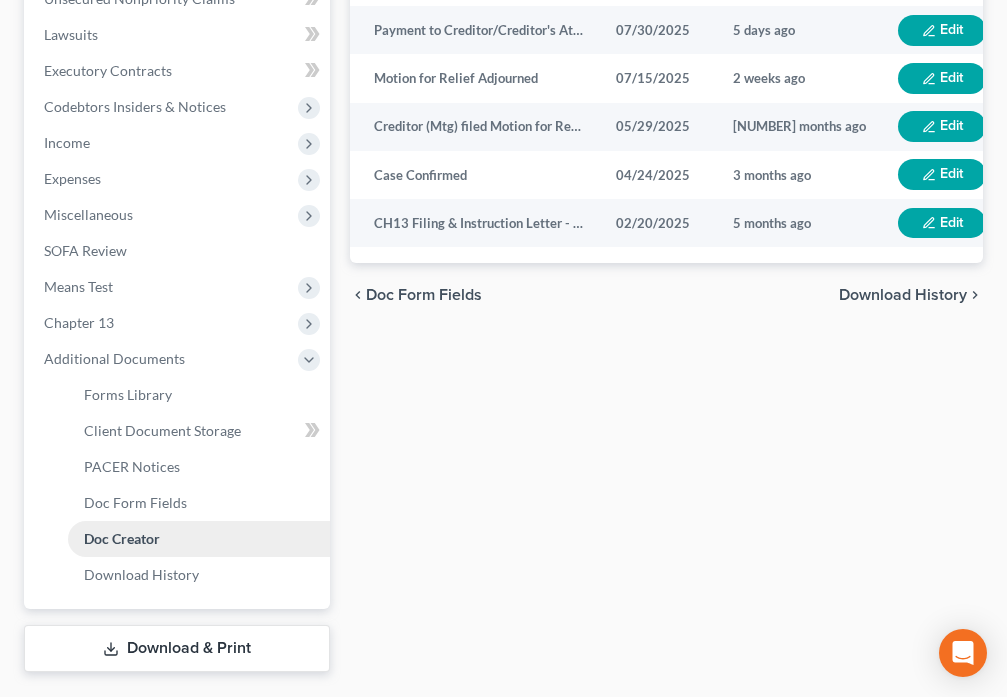 scroll, scrollTop: 0, scrollLeft: 0, axis: both 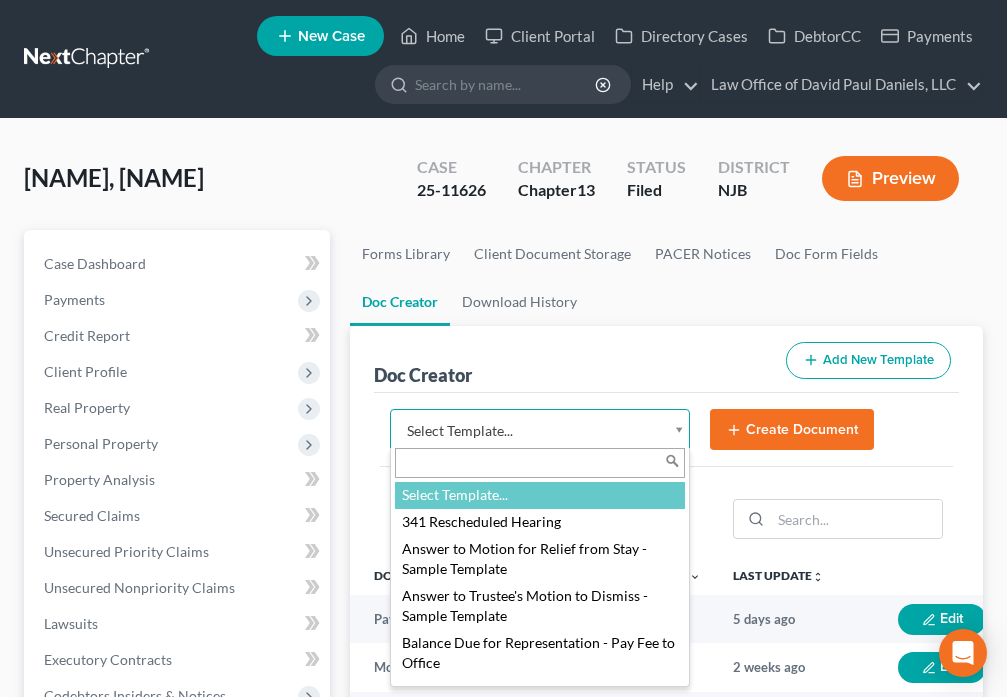 click on "Home New Case Client Portal Directory Cases DebtorCC Payments Law Office of [FIRST] [LAST], LLC [EMAIL]
My Account Settings Plan + Billing Account Add-Ons Help Center Webinars Training Videos What's new Log out New Case Home Client Portal Directory Cases DebtorCC Payments         - No Result - See all results Or Press Enter... Help Help Center Webinars Training Videos What's new Law Office of [FIRST] [LAST], LLC Law Office of [FIRST] [LAST], LLC [EMAIL]
My Account Settings Plan + Billing Account Add-Ons Log out 	 [LAST], [FIRST] Upgraded Case [CASE_NUMBER] Chapter Chapter  13 Status Filed District [STATE_CODE] Preview Petition Navigation
Case Dashboard
Payments
Invoices" at bounding box center (503, 668) 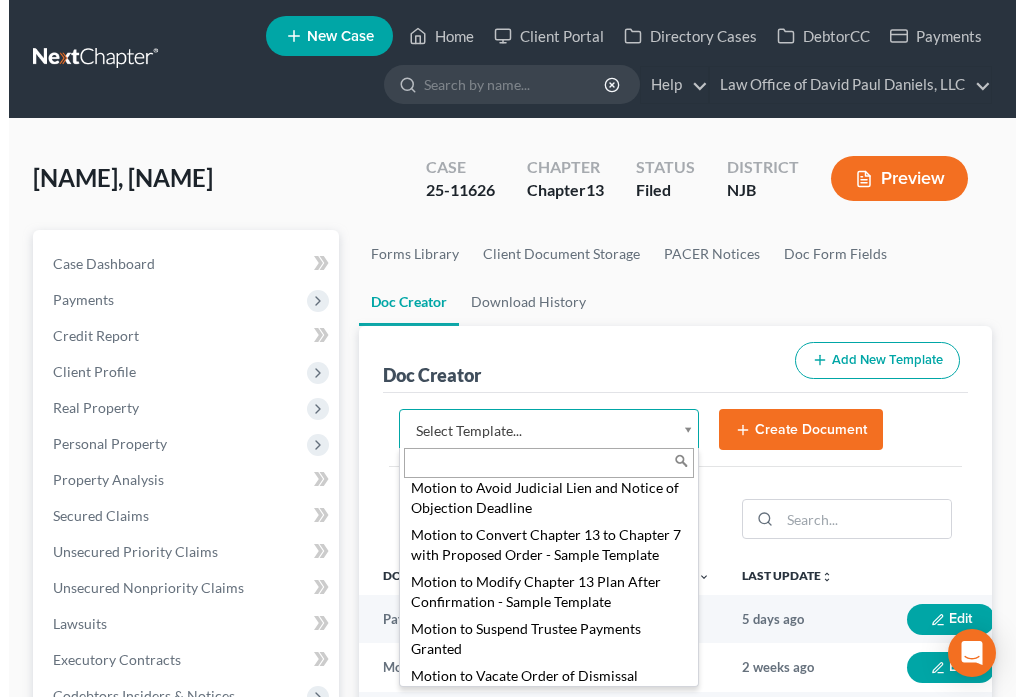scroll, scrollTop: 1937, scrollLeft: 0, axis: vertical 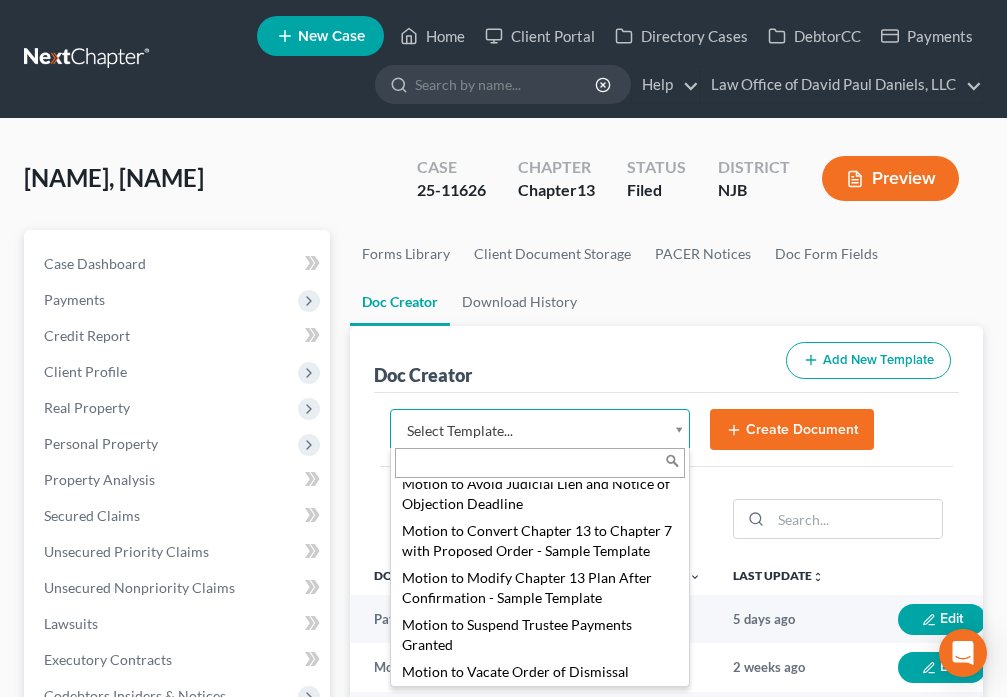 select on "[NUMBER]" 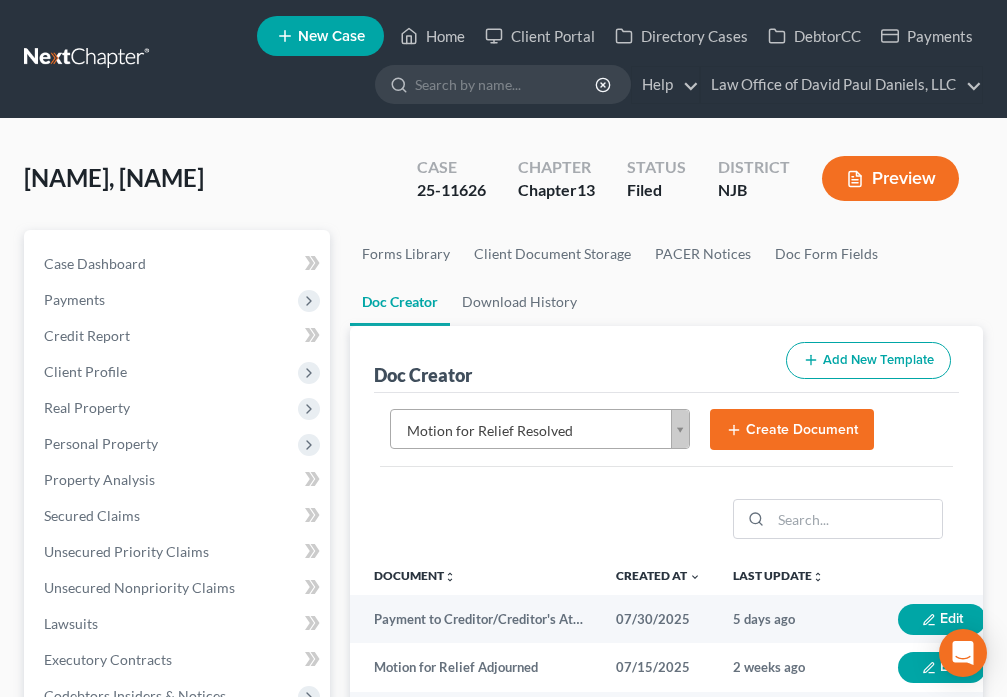 click on "Create Document" at bounding box center [792, 430] 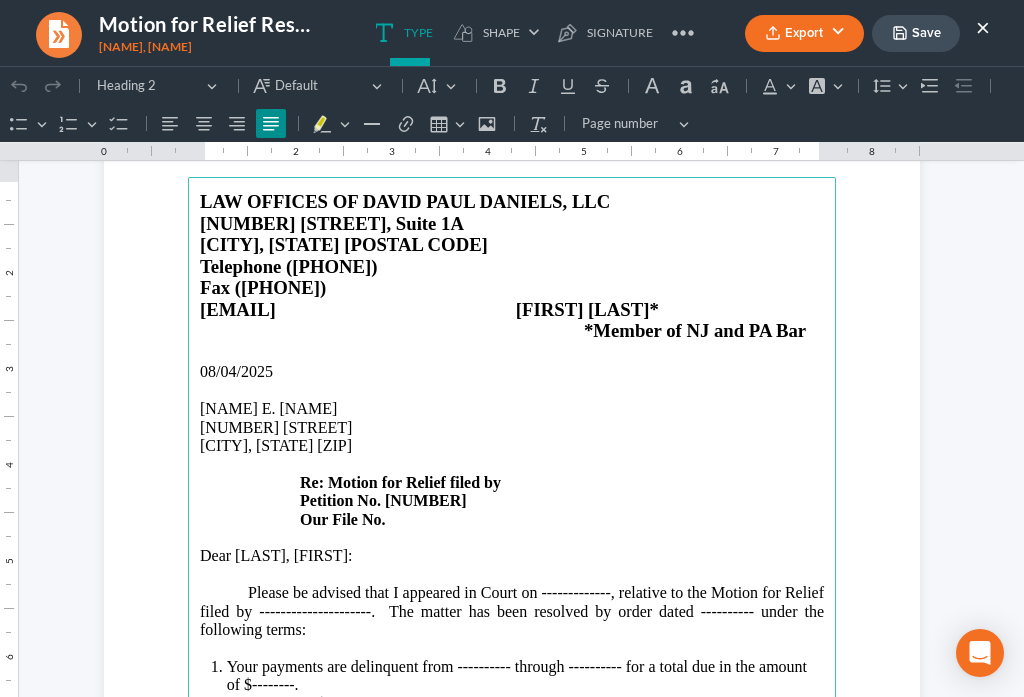 scroll, scrollTop: 163, scrollLeft: 0, axis: vertical 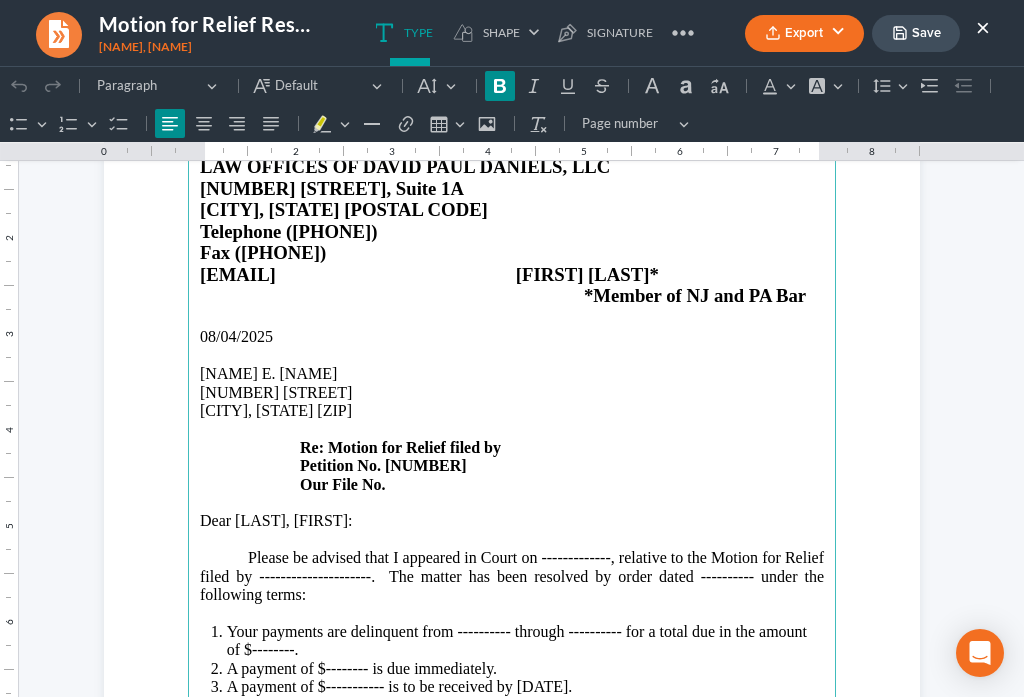 click on "[NUMBER] [STREET] [CITY], [STATE] [ZIP] Re: Motion for Relief filed by Petition No.[NUMBER] Our File No." at bounding box center [512, 439] 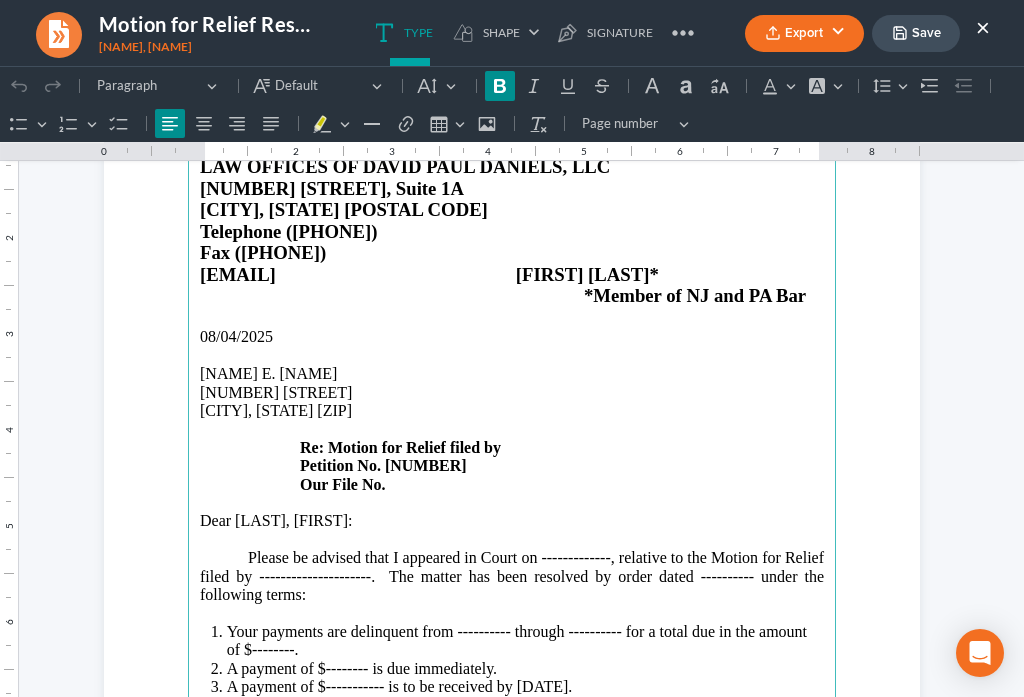 type 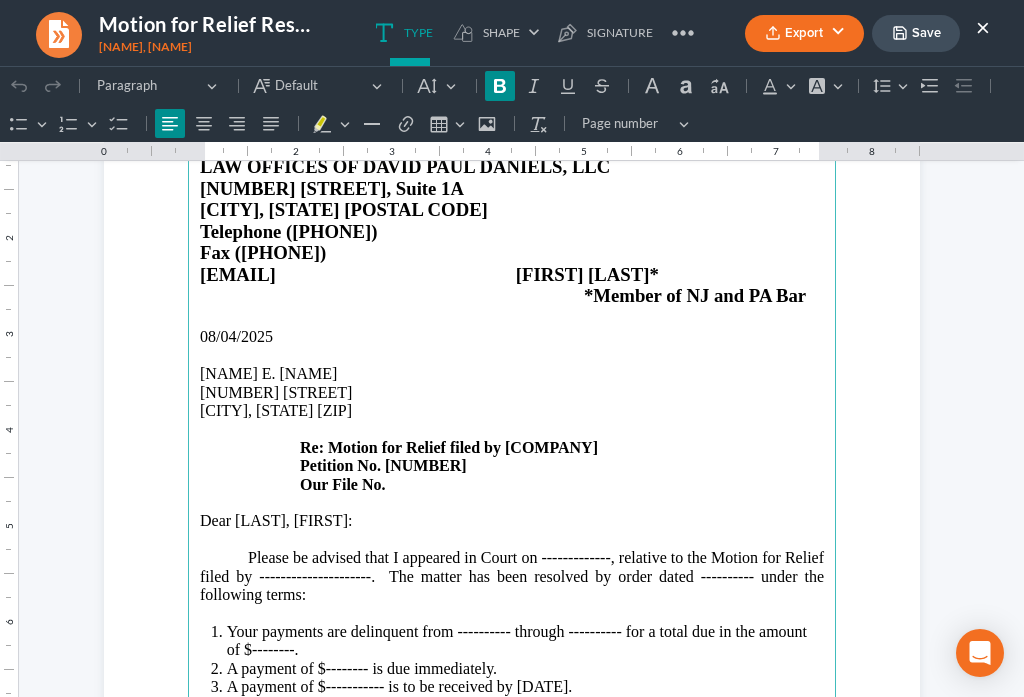 click on "[NUMBER] [STREET] [CITY], [STATE] [ZIP]                                 Re: Motion for Relief filed by Shellpoint Mortgage                             Petition No. [PETITION_NUMBER]                              Our File No." at bounding box center [512, 439] 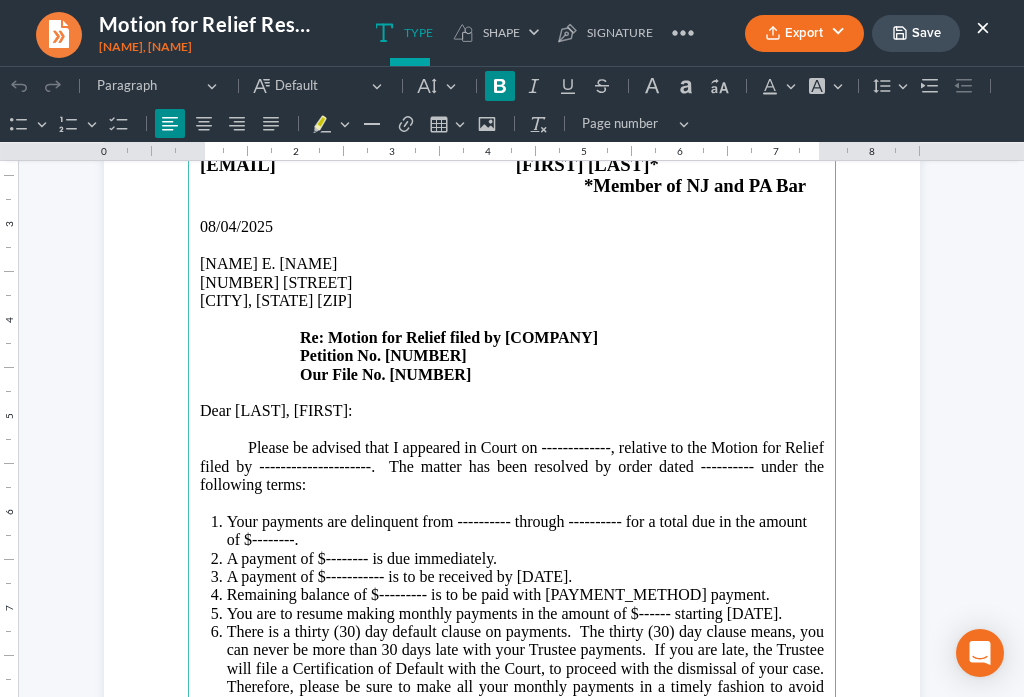 scroll, scrollTop: 303, scrollLeft: 0, axis: vertical 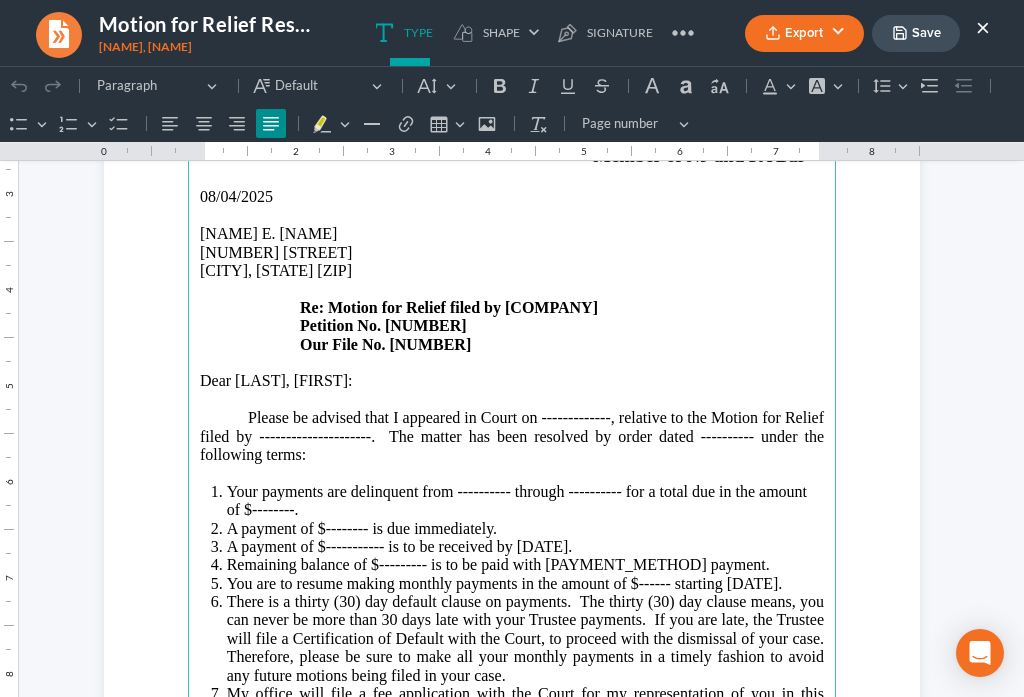 click on "Please be advised that I appeared in Court on -------------, relative to the Motion for Relief filed by ---------------------.  The matter has been resolved by order dated ---------- under the following terms:" at bounding box center [512, 436] 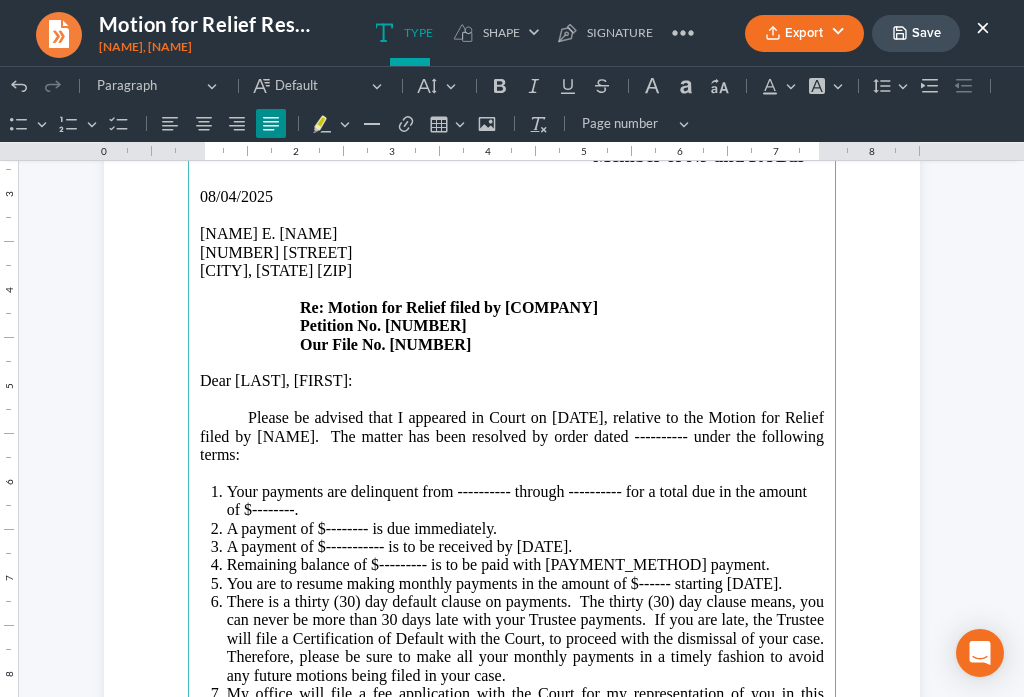 click on "Please be advised that I appeared in Court on [DATE], relative to the Motion for Relief filed by [NAME].  The matter has been resolved by order dated ---------- under the following terms:" at bounding box center (512, 436) 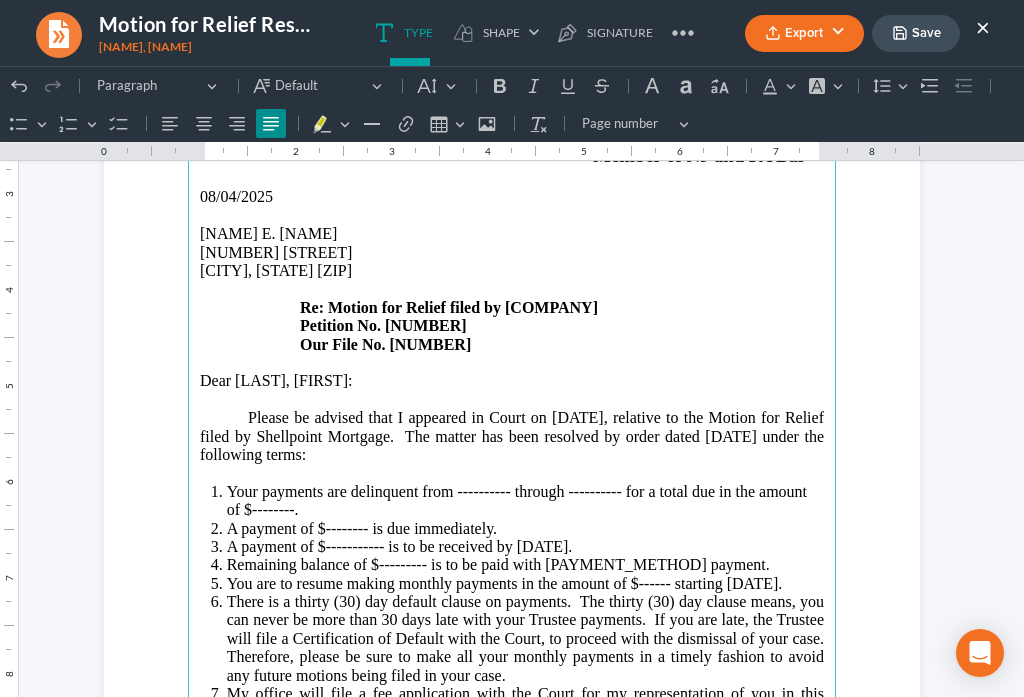 click on "Please be advised that I appeared in Court on [DATE], relative to the Motion for Relief filed by Shellpoint Mortgage.  The matter has been resolved by order dated [DATE] under the following terms:" at bounding box center [512, 436] 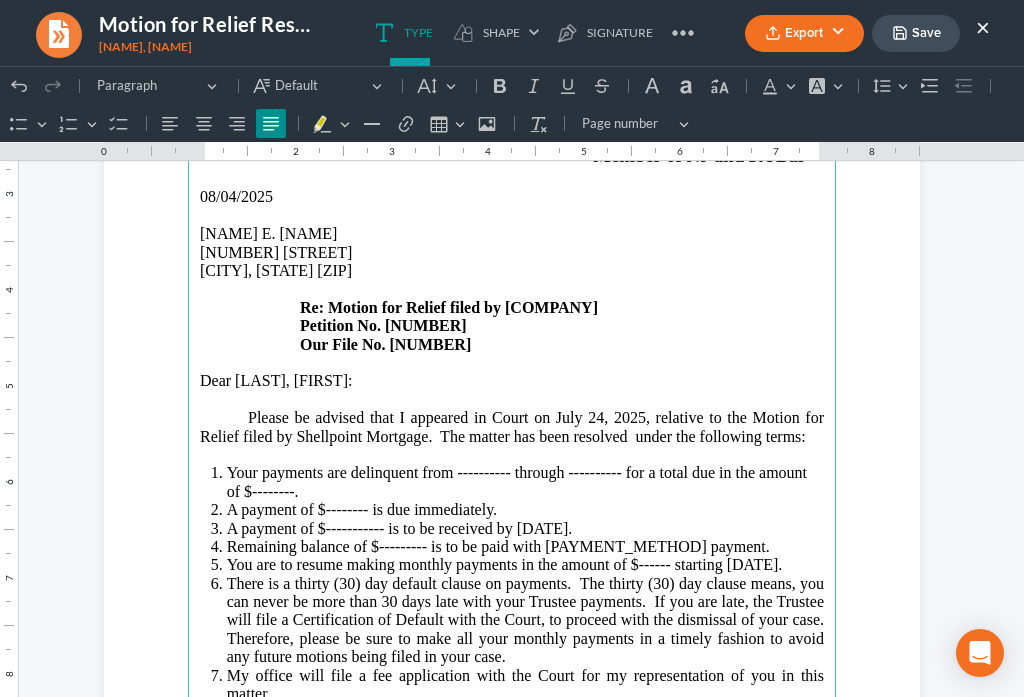click on "Your payments are delinquent from ---------- through ---------- for a total due in the amount of $--------." at bounding box center (525, 482) 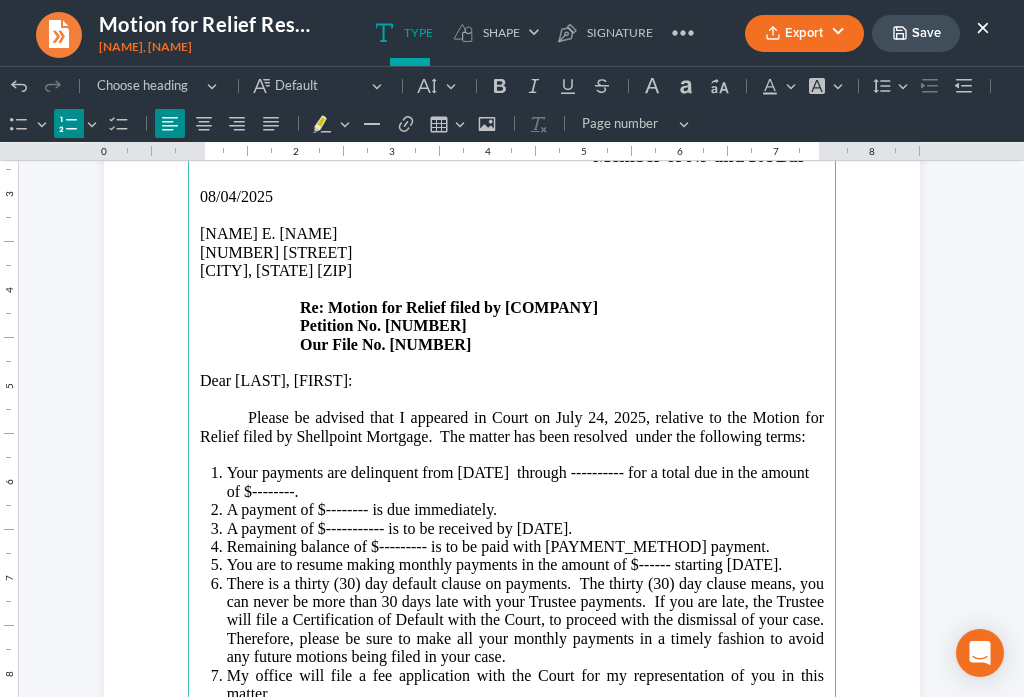click on "Your payments are delinquent from [DATE]  through ---------- for a total due in the amount of $--------." at bounding box center (525, 482) 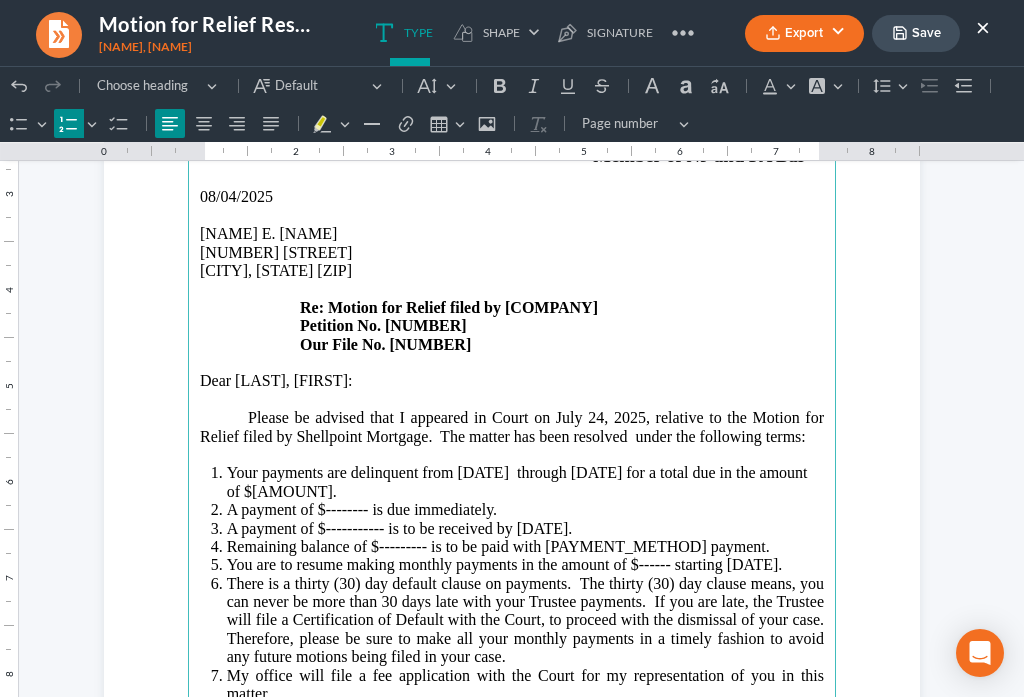 click on "Your payments are delinquent from [DATE]  through [DATE] for a total due in the amount of $[AMOUNT]." at bounding box center (525, 482) 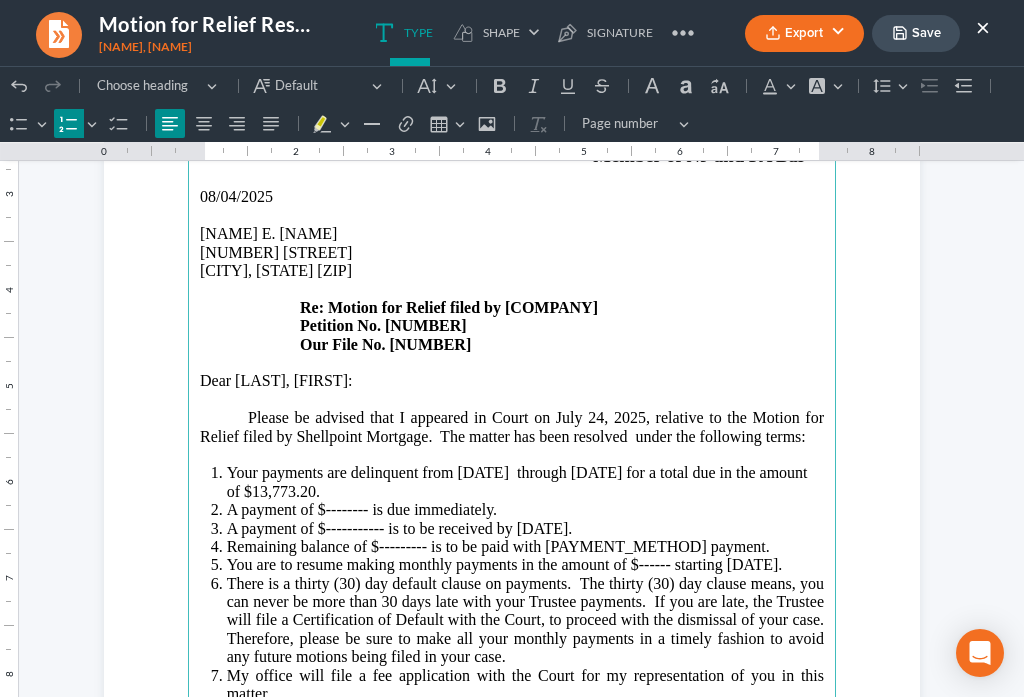 click on "Your payments are delinquent from [DATE]  through [DATE] for a total due in the amount of $13,773.20." at bounding box center (525, 482) 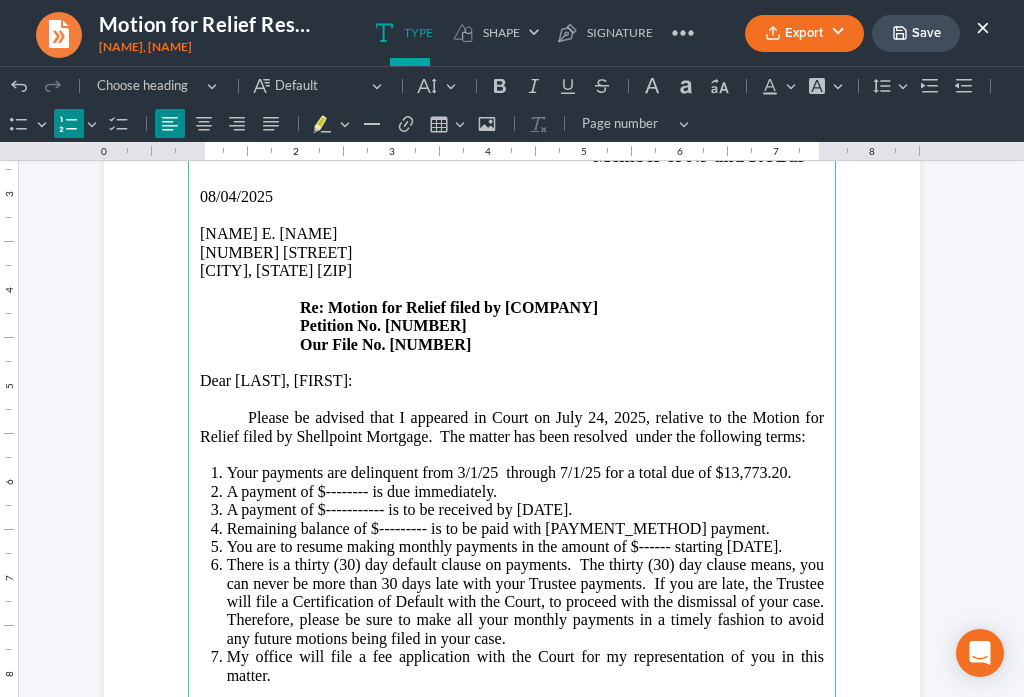 click on "A payment of $-------- is due immediately." at bounding box center (525, 492) 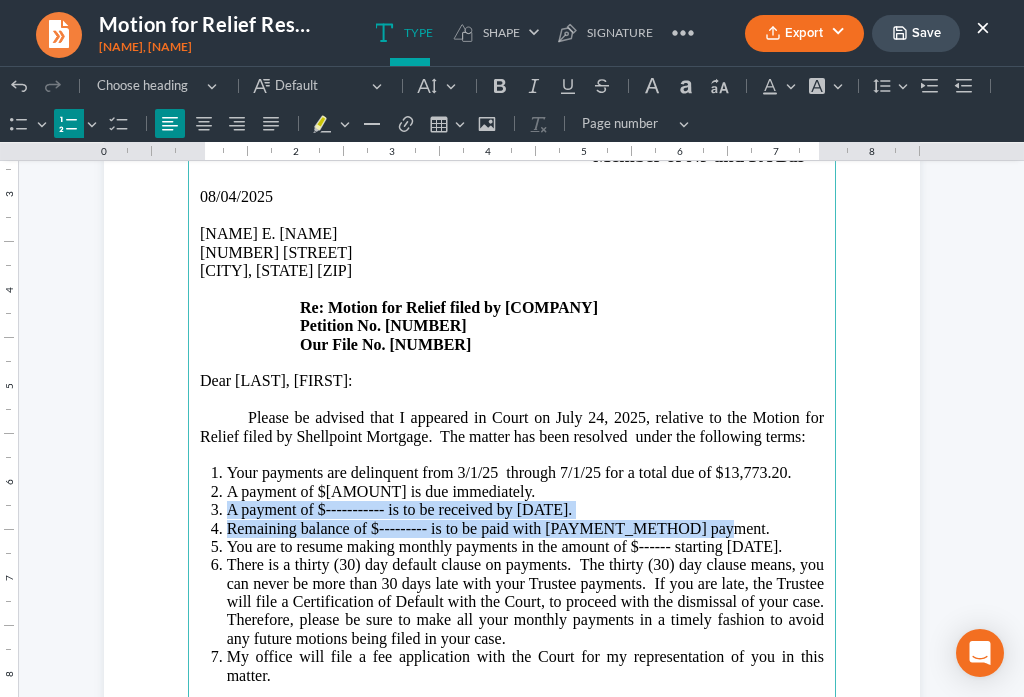 drag, startPoint x: 220, startPoint y: 507, endPoint x: 685, endPoint y: 533, distance: 465.72632 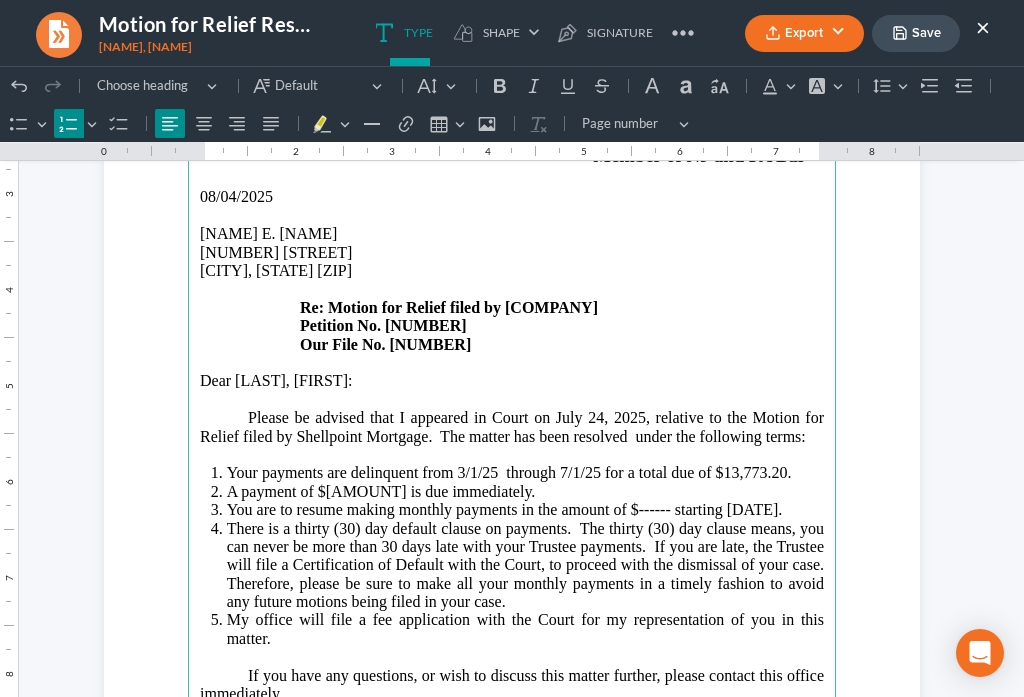 click on "You are to resume making monthly payments in the amount of $------ starting [DATE]." at bounding box center [525, 510] 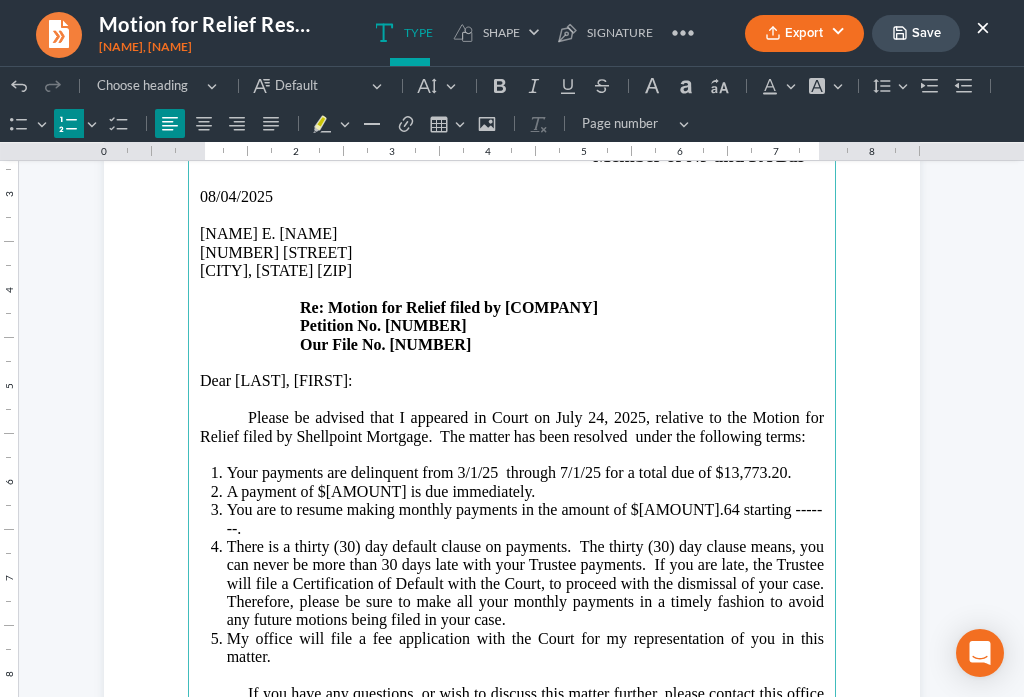 click on "You are to resume making monthly payments in the amount of $[AMOUNT].64 starting -------." at bounding box center [525, 519] 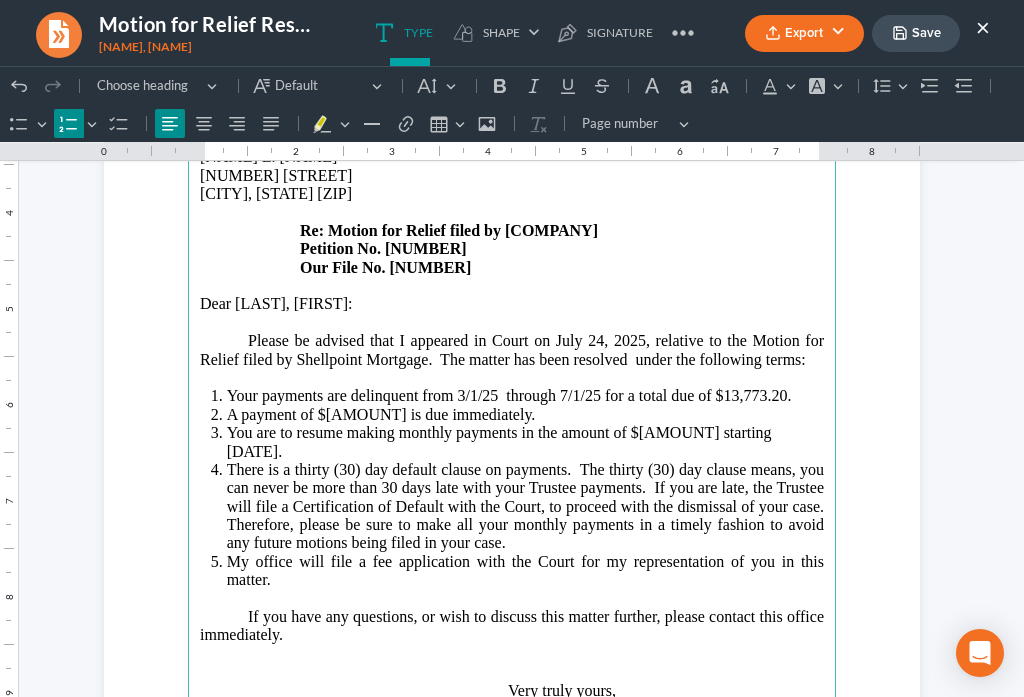 scroll, scrollTop: 397, scrollLeft: 0, axis: vertical 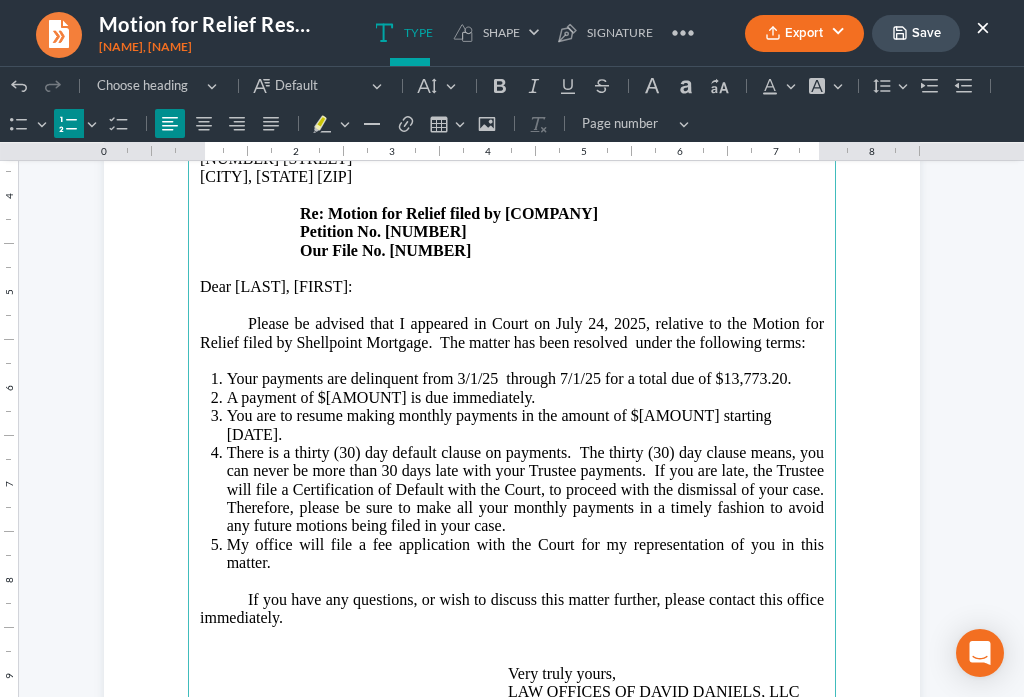 click on "There is a thirty (30) day default clause on payments.  The thirty (30) day clause means, you can never be more than 30 days late with your Trustee payments.  If you are late, the Trustee will file a Certification of Default with the Court, to proceed with the dismissal of your case. Therefore, please be sure to make all your monthly payments in a timely fashion to avoid any future motions being filed in your case." at bounding box center [525, 490] 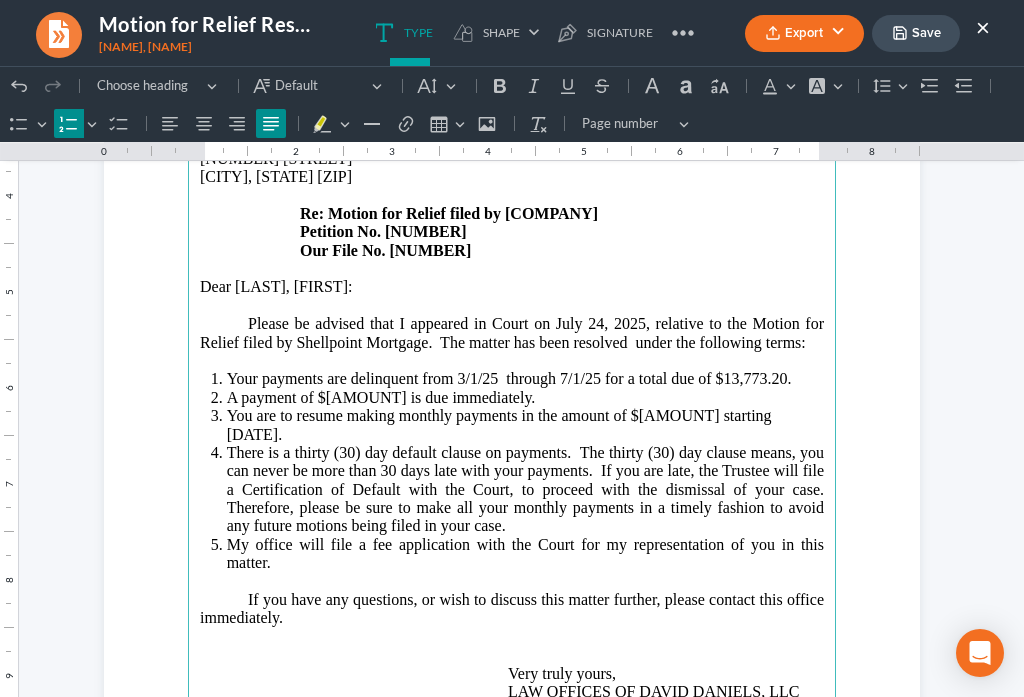 click on "There is a thirty (30) day default clause on payments.  The thirty (30) day clause means, you can never be more than 30 days late with your payments.  If you are late, the Trustee will file a Certification of Default with the Court, to proceed with the dismissal of your case. Therefore, please be sure to make all your monthly payments in a timely fashion to avoid any future motions being filed in your case." at bounding box center (525, 490) 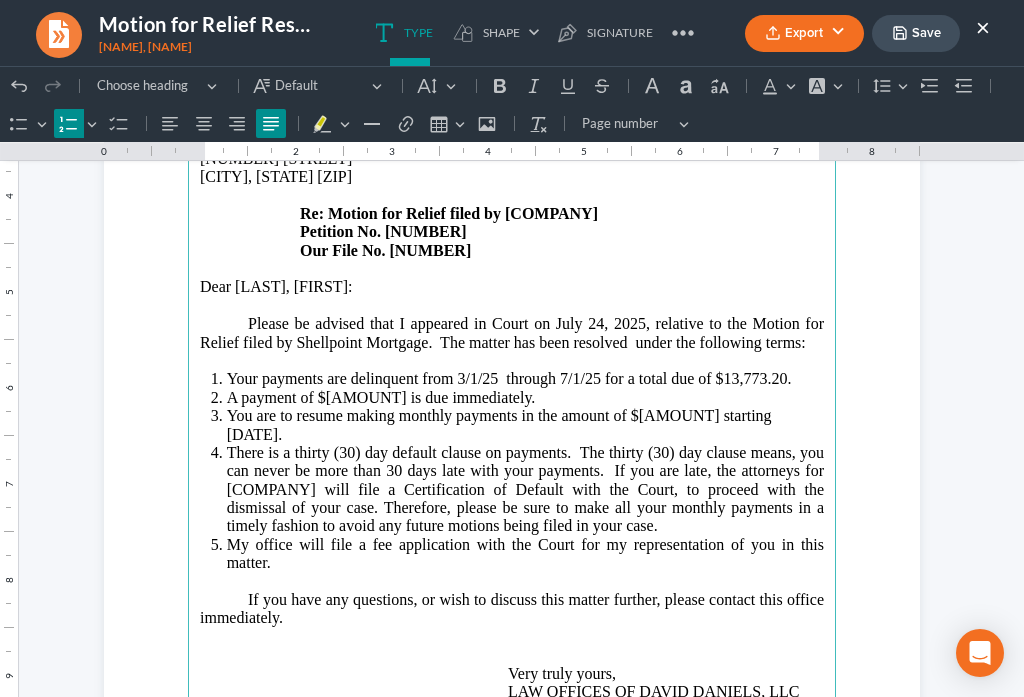 click on "There is a thirty (30) day default clause on payments.  The thirty (30) day clause means, you can never be more than 30 days late with your payments.  If you are late, the attorneys for [COMPANY] will file a Certification of Default with the Court, to proceed with the dismissal of your case. Therefore, please be sure to make all your monthly payments in a timely fashion to avoid any future motions being filed in your case." at bounding box center [525, 490] 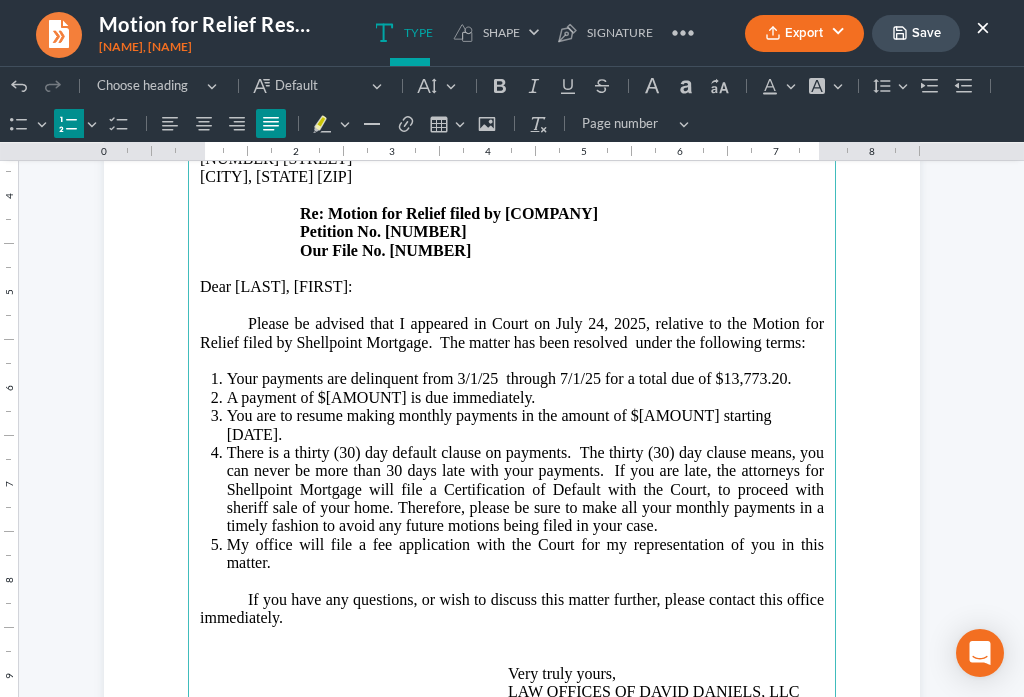 click on "There is a thirty (30) day default clause on payments.  The thirty (30) day clause means, you can never be more than 30 days late with your payments.  If you are late, the attorneys for Shellpoint Mortgage will file a Certification of Default with the Court, to proceed with sheriff sale of your home. Therefore, please be sure to make all your monthly payments in a timely fashion to avoid any future motions being filed in your case." at bounding box center (525, 490) 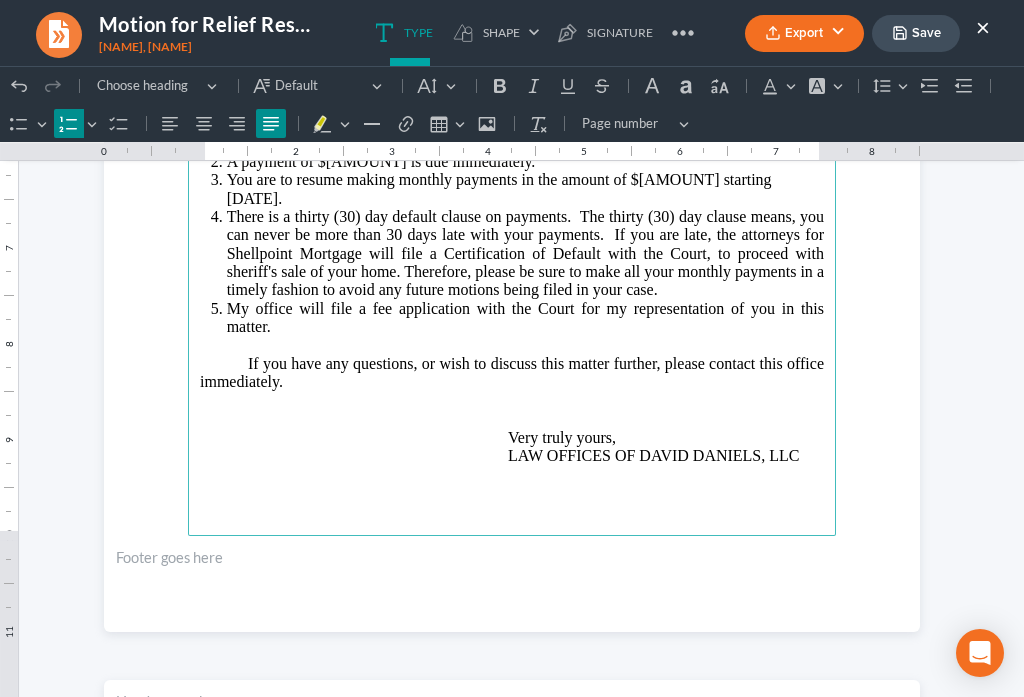 scroll, scrollTop: 700, scrollLeft: 0, axis: vertical 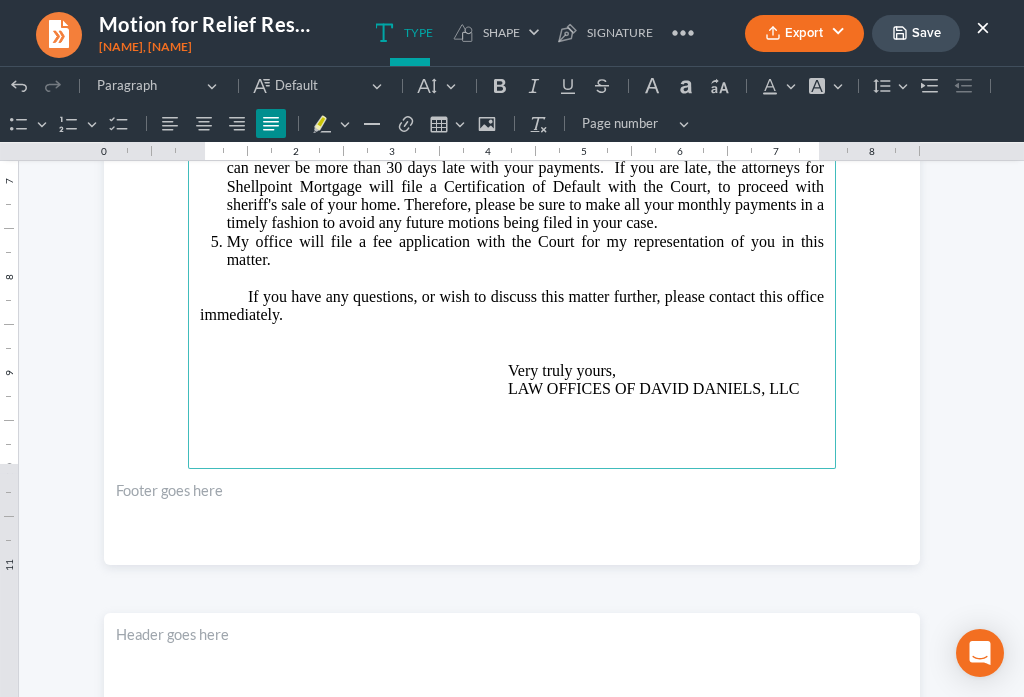 click on "If you have any questions, or wish to discuss this matter further, please contact this office immediately. Very truly yours, LAW OFFICES OF DAVID DANIELS, LLC" at bounding box center [512, 343] 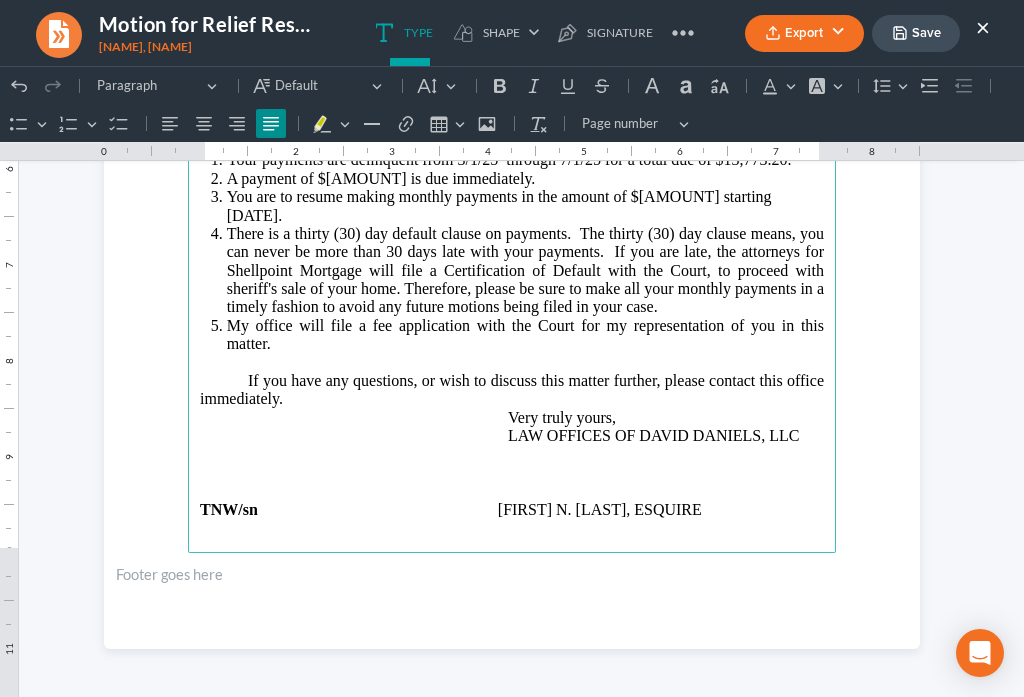 scroll, scrollTop: 616, scrollLeft: 0, axis: vertical 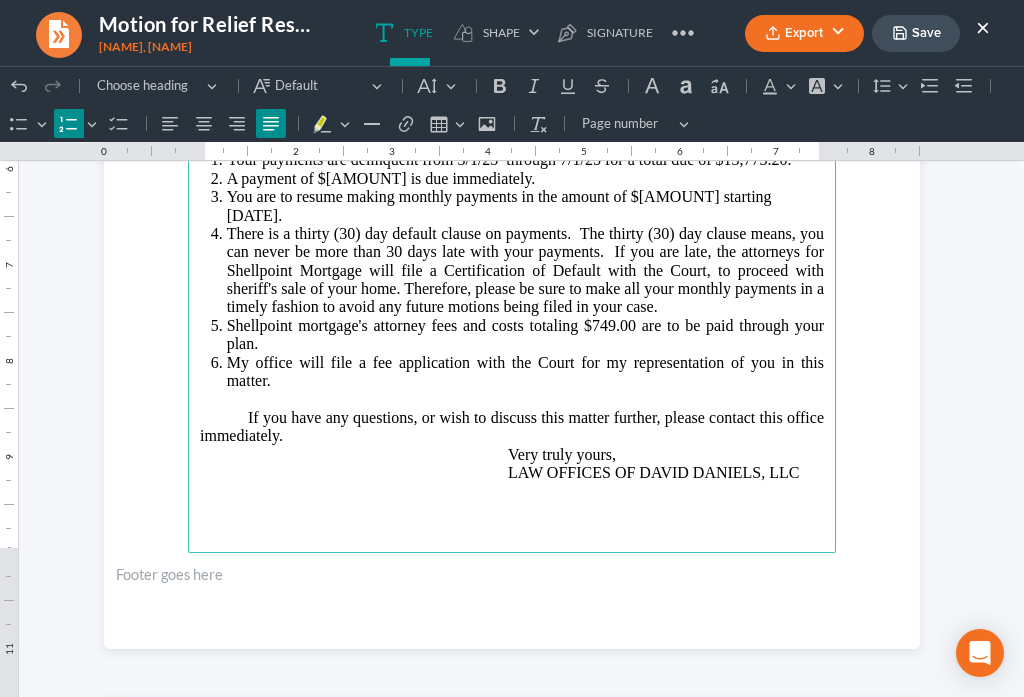 click on "Shellpoint mortgage's attorney fees and costs totaling $749.00 are to be paid through your plan." at bounding box center (525, 335) 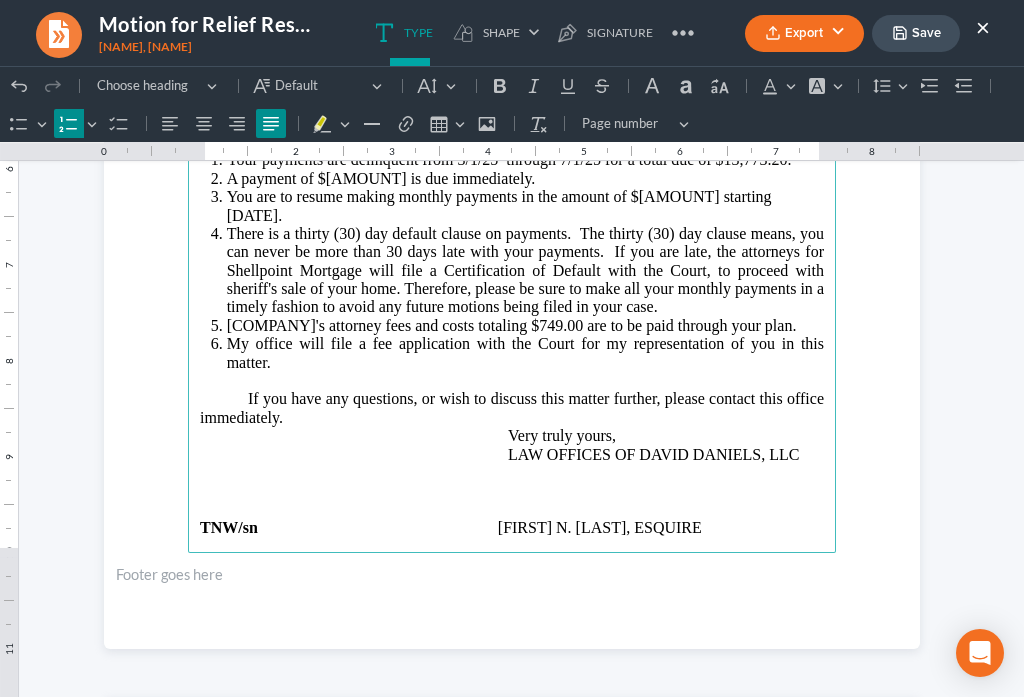 click on "My office will file a fee application with the Court for my representation of you in this matter." at bounding box center (525, 362) 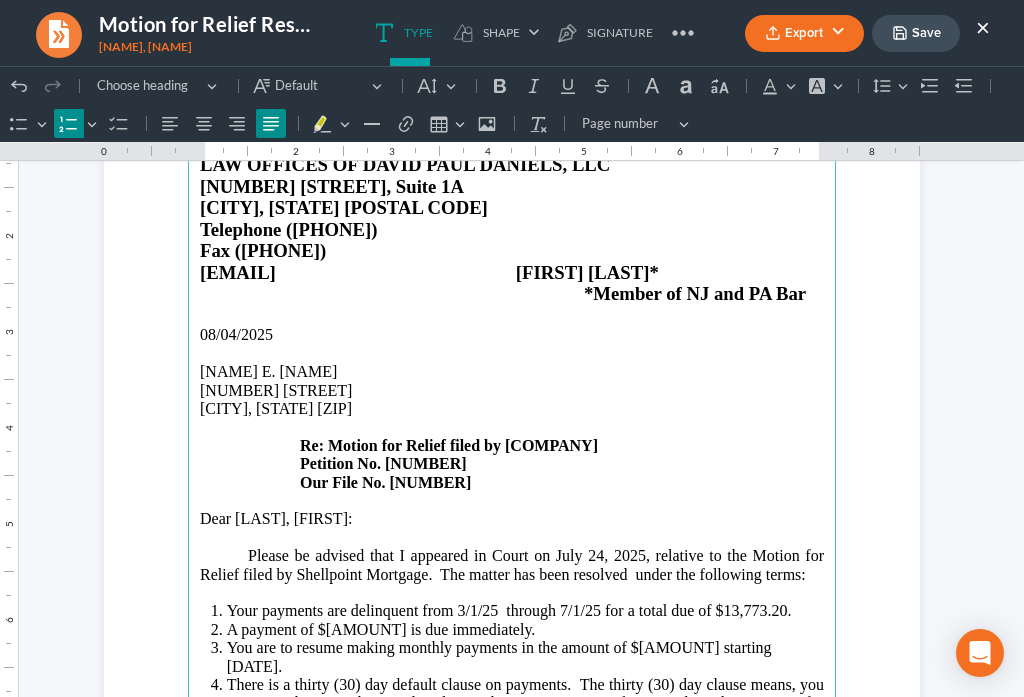 scroll, scrollTop: 0, scrollLeft: 0, axis: both 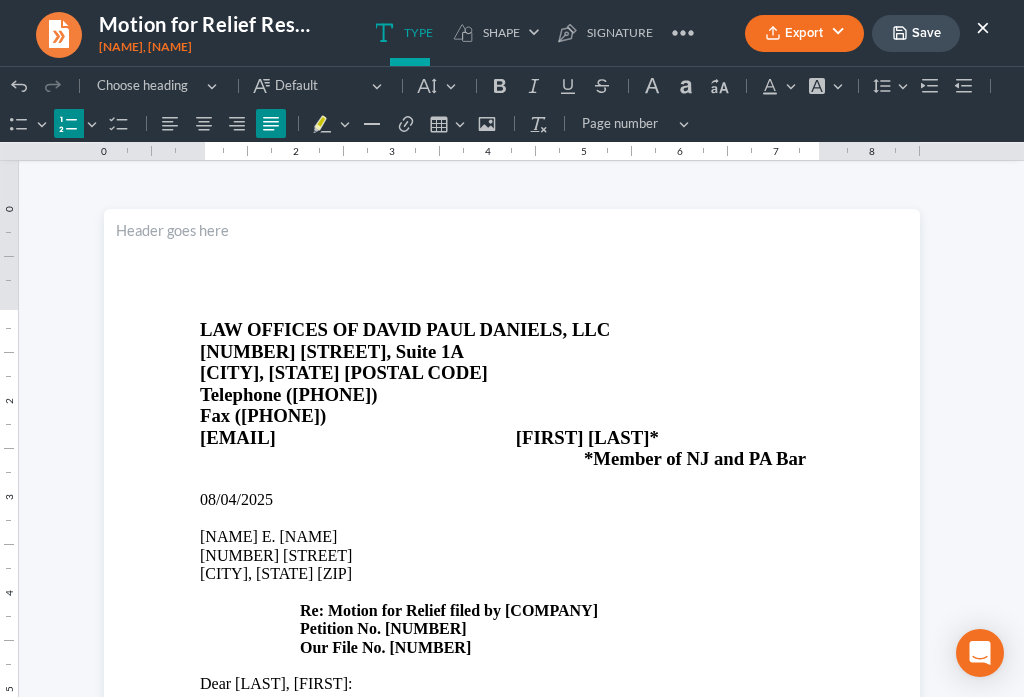 click 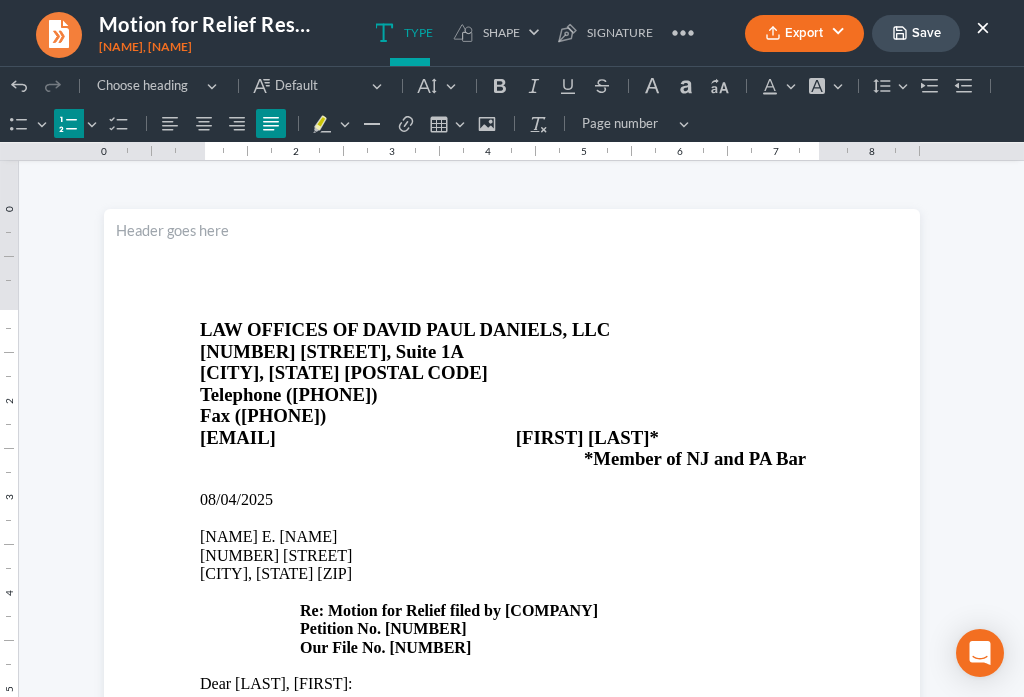 click on "Export PDF Word Client Doc Storage Save ×" at bounding box center (867, 33) 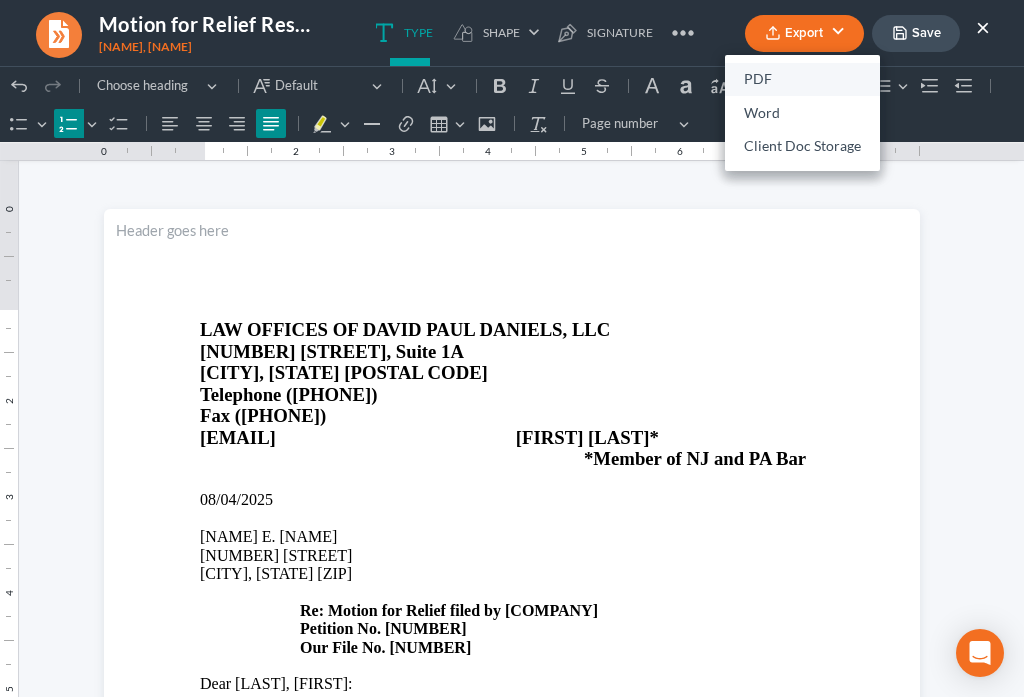 click on "PDF" at bounding box center [802, 80] 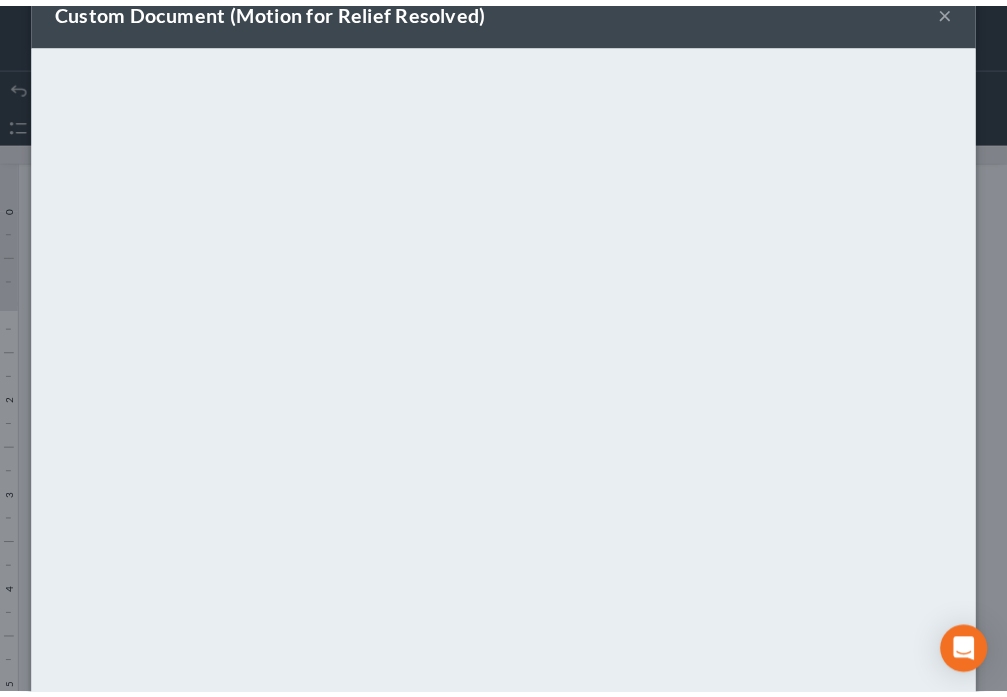 scroll, scrollTop: 140, scrollLeft: 0, axis: vertical 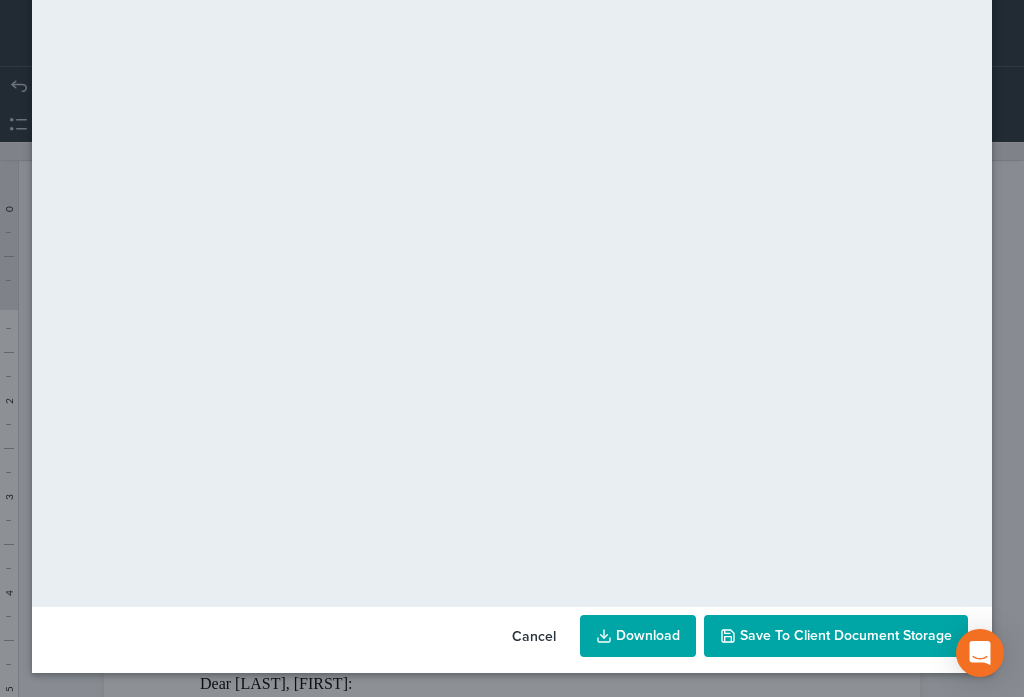 click on "Save to Client Document Storage" at bounding box center [846, 635] 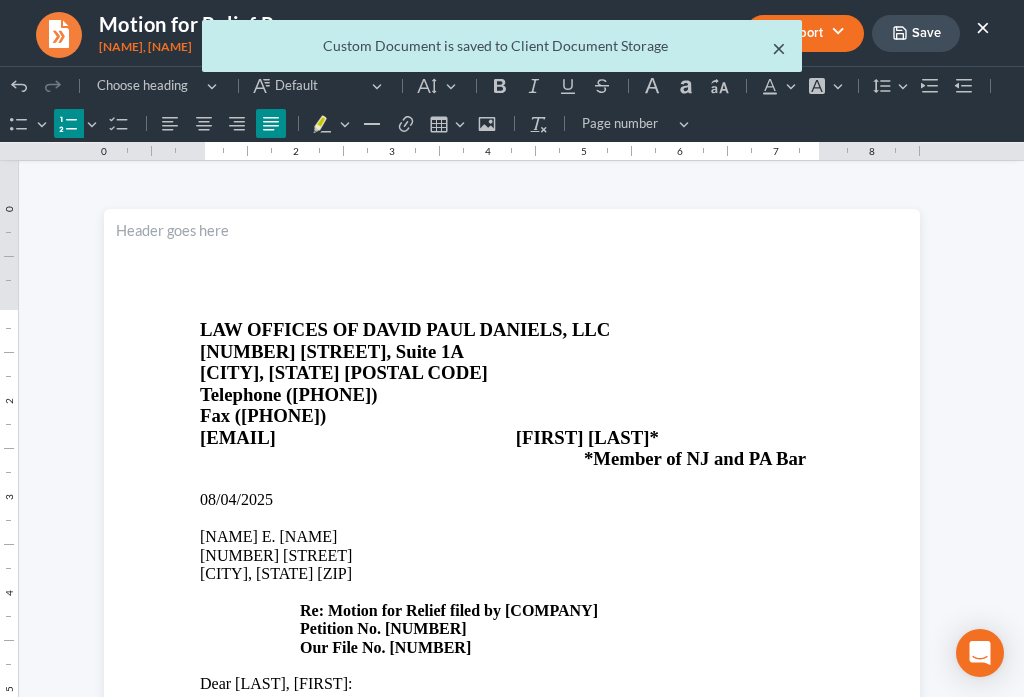 click on "×" at bounding box center [779, 48] 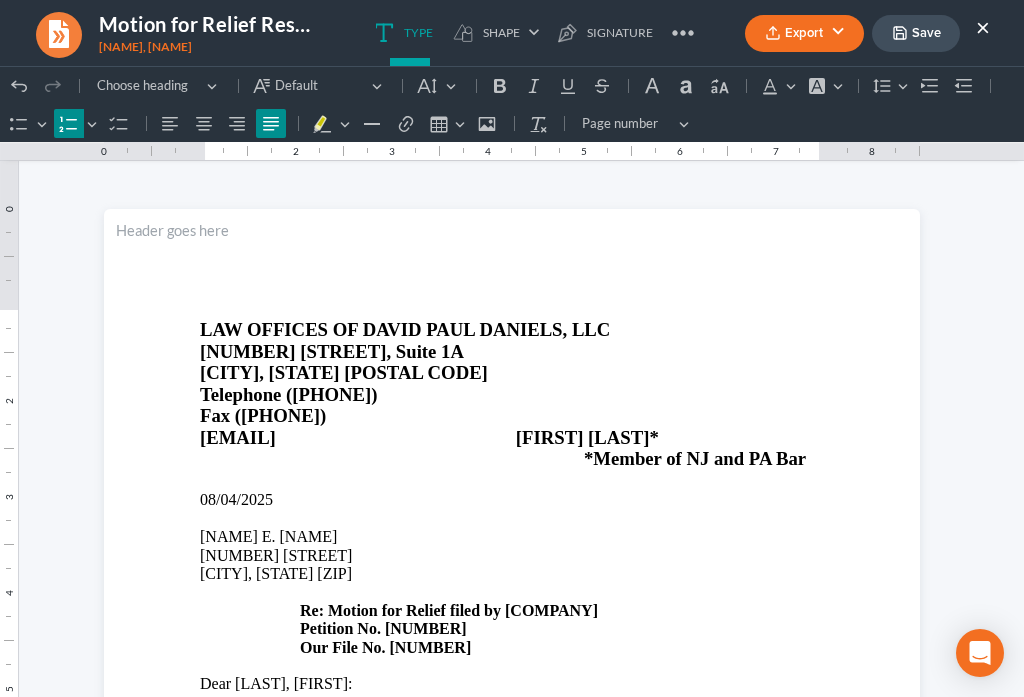 click on "×" at bounding box center (983, 27) 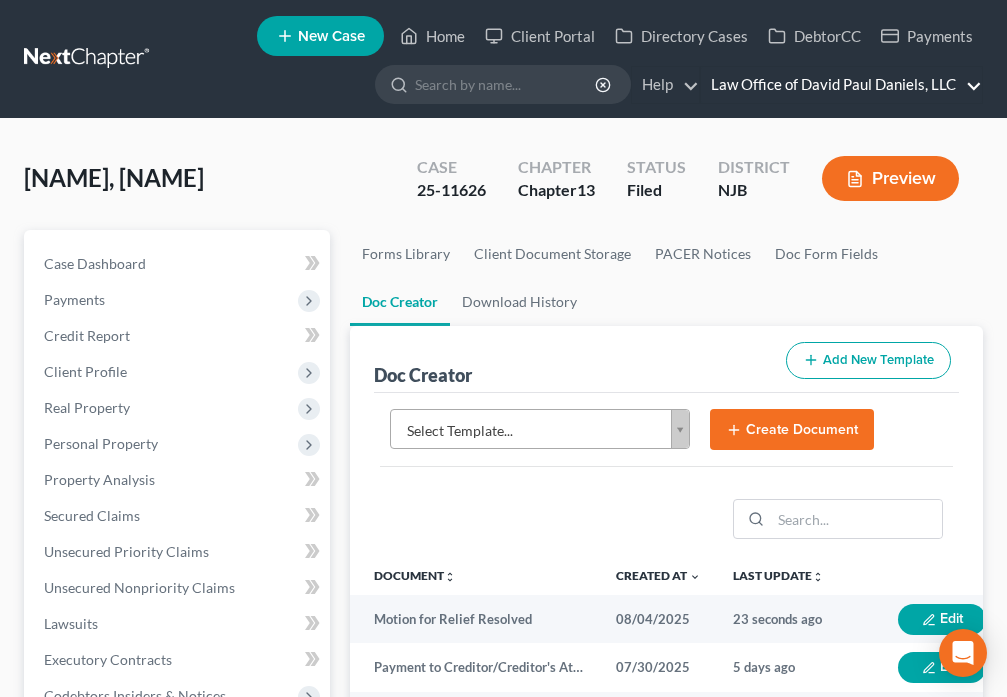 click on "Law Office of David Paul Daniels, LLC" at bounding box center (841, 85) 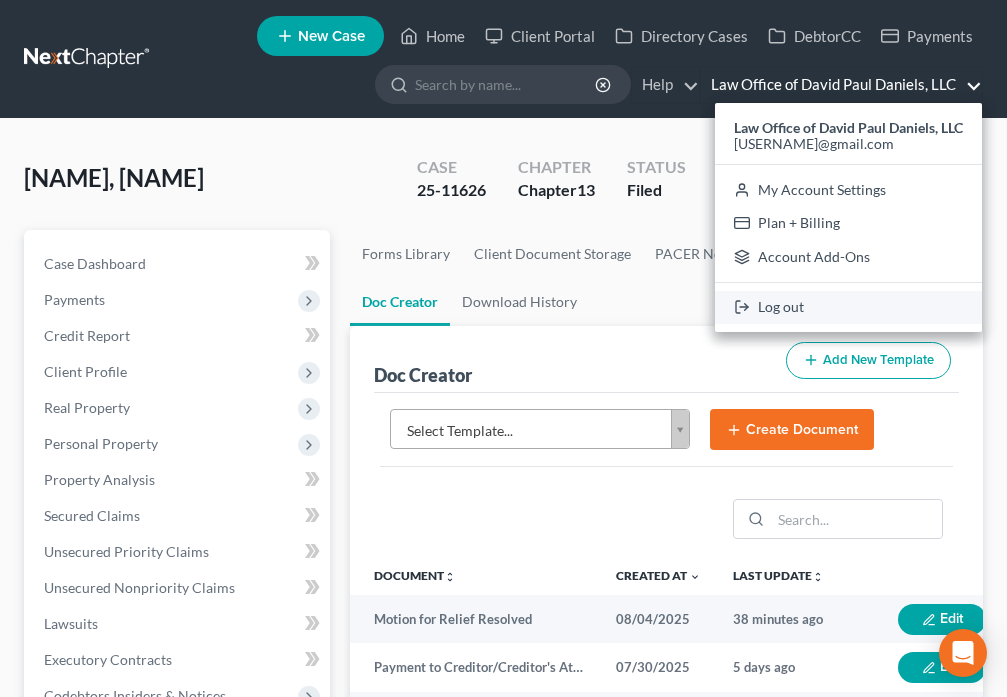click on "Log out" at bounding box center [848, 308] 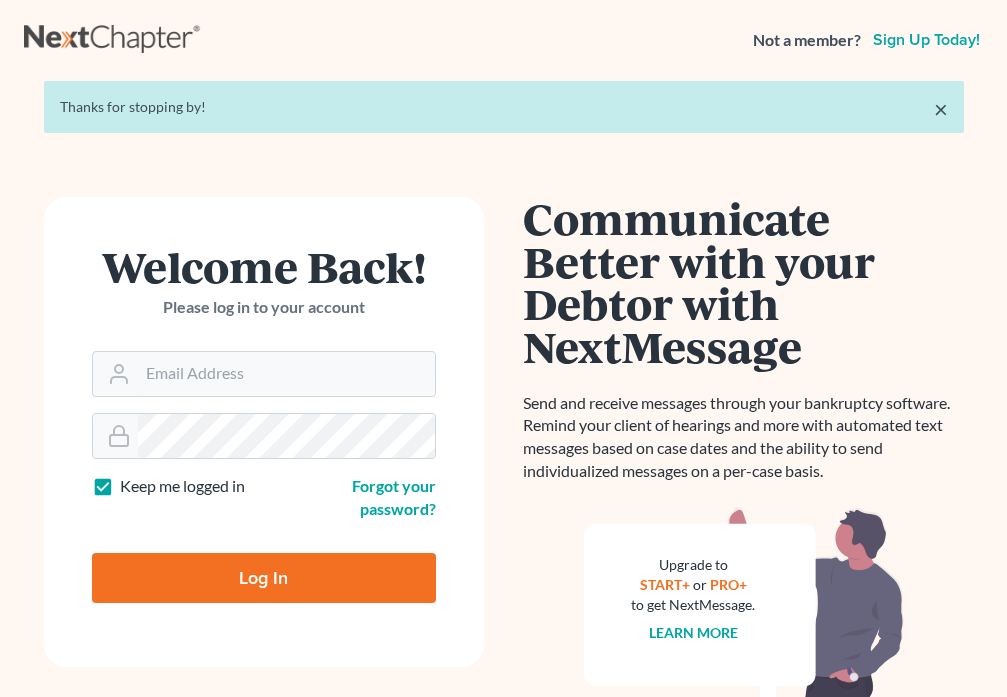 scroll, scrollTop: 0, scrollLeft: 0, axis: both 